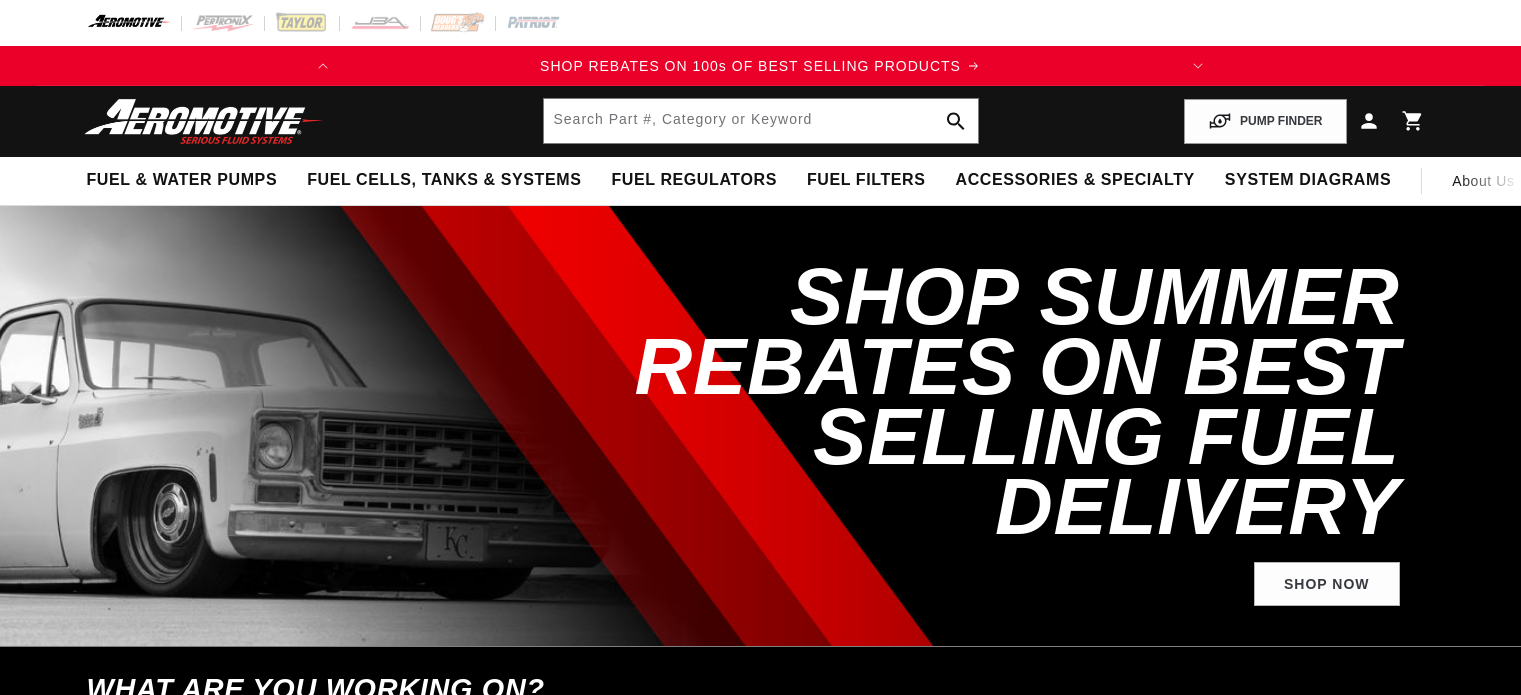 scroll, scrollTop: 0, scrollLeft: 0, axis: both 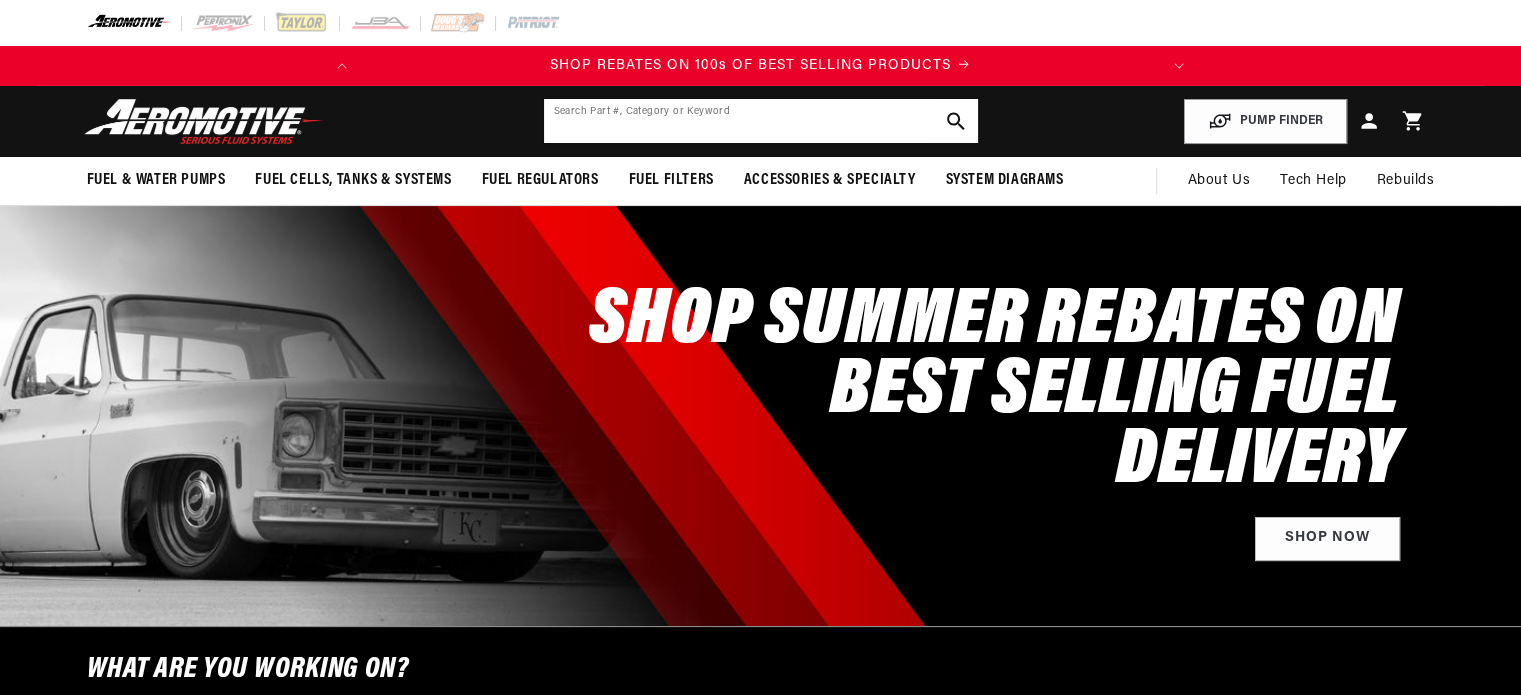 click 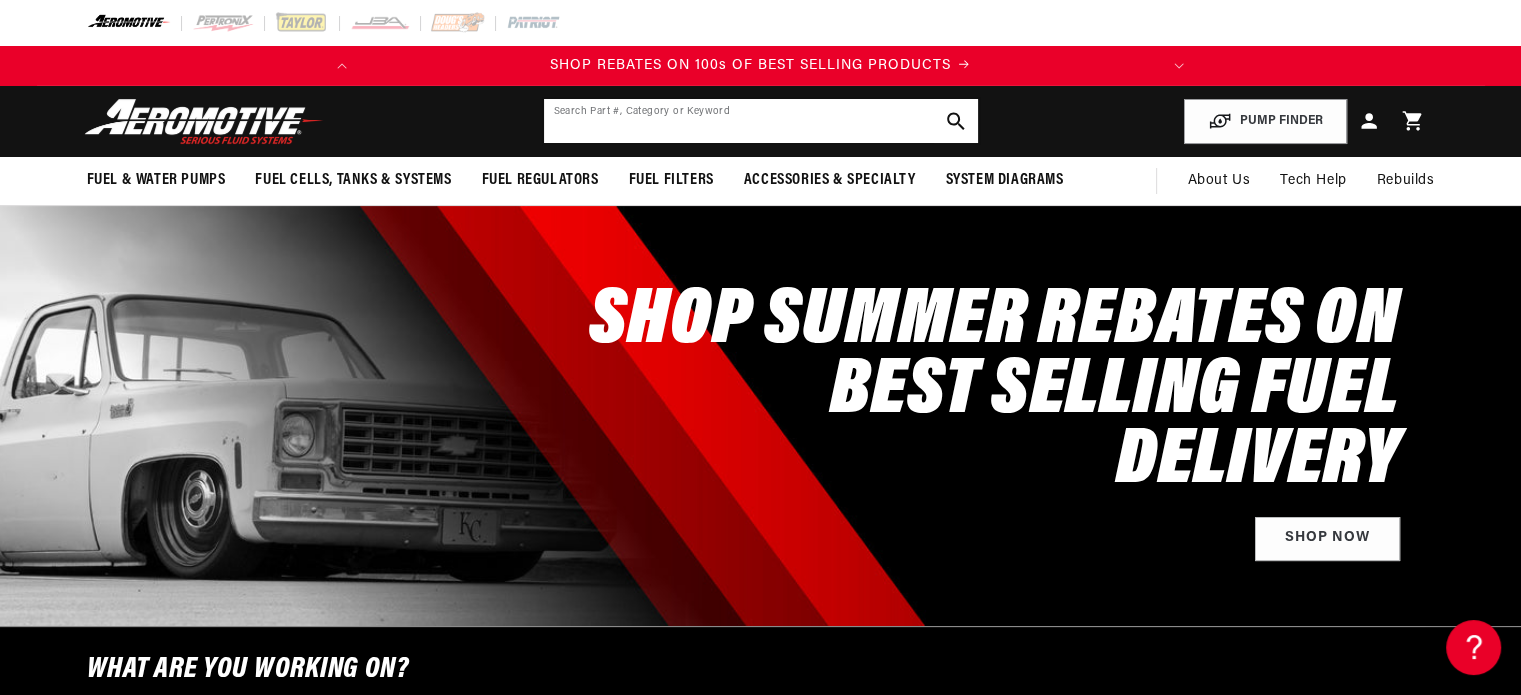 scroll, scrollTop: 0, scrollLeft: 0, axis: both 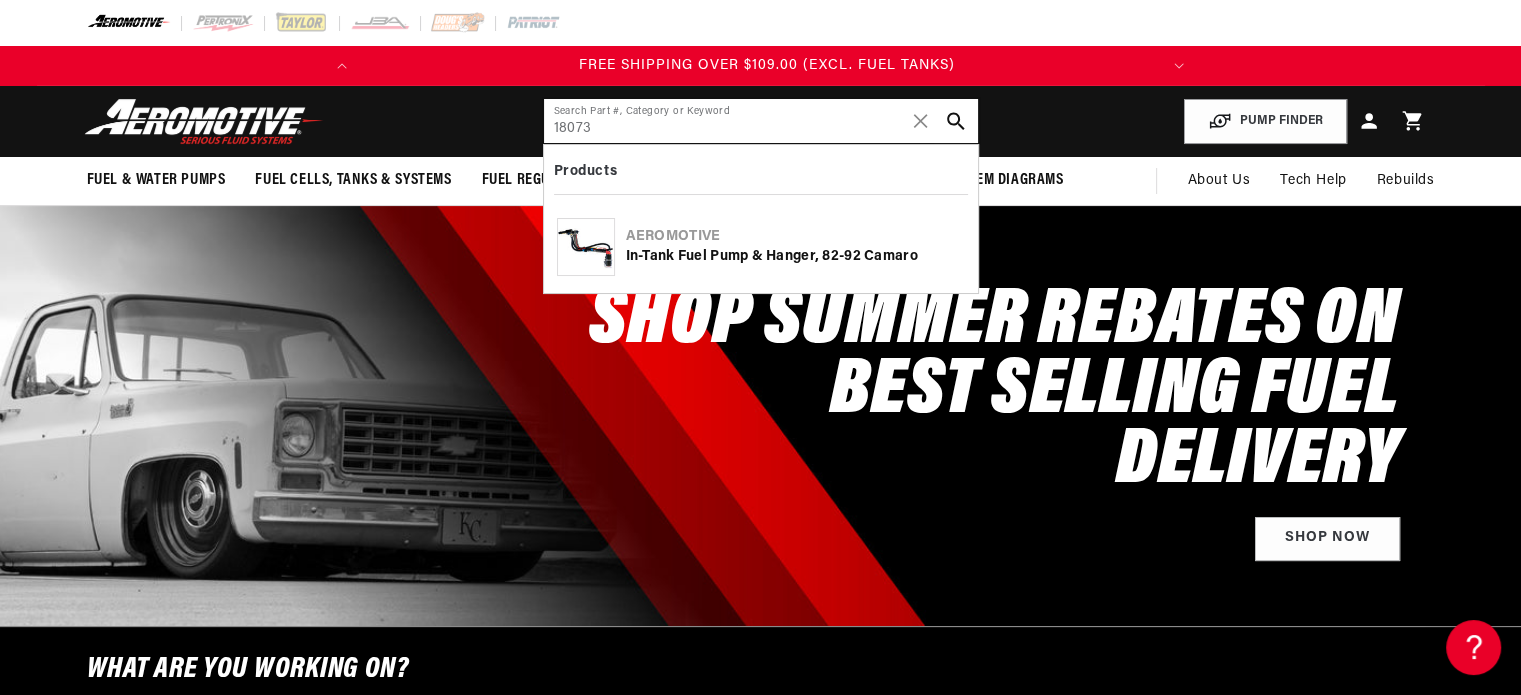 type on "18073" 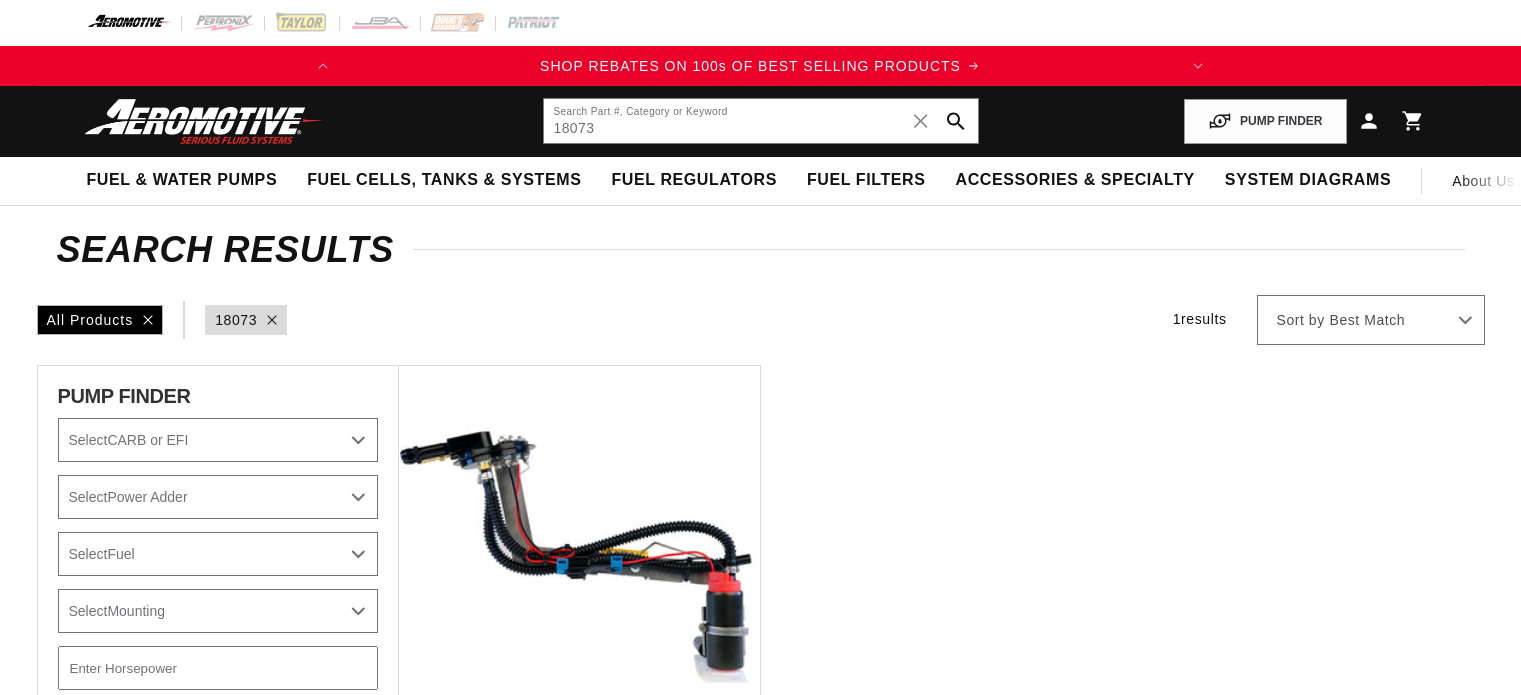 scroll, scrollTop: 0, scrollLeft: 0, axis: both 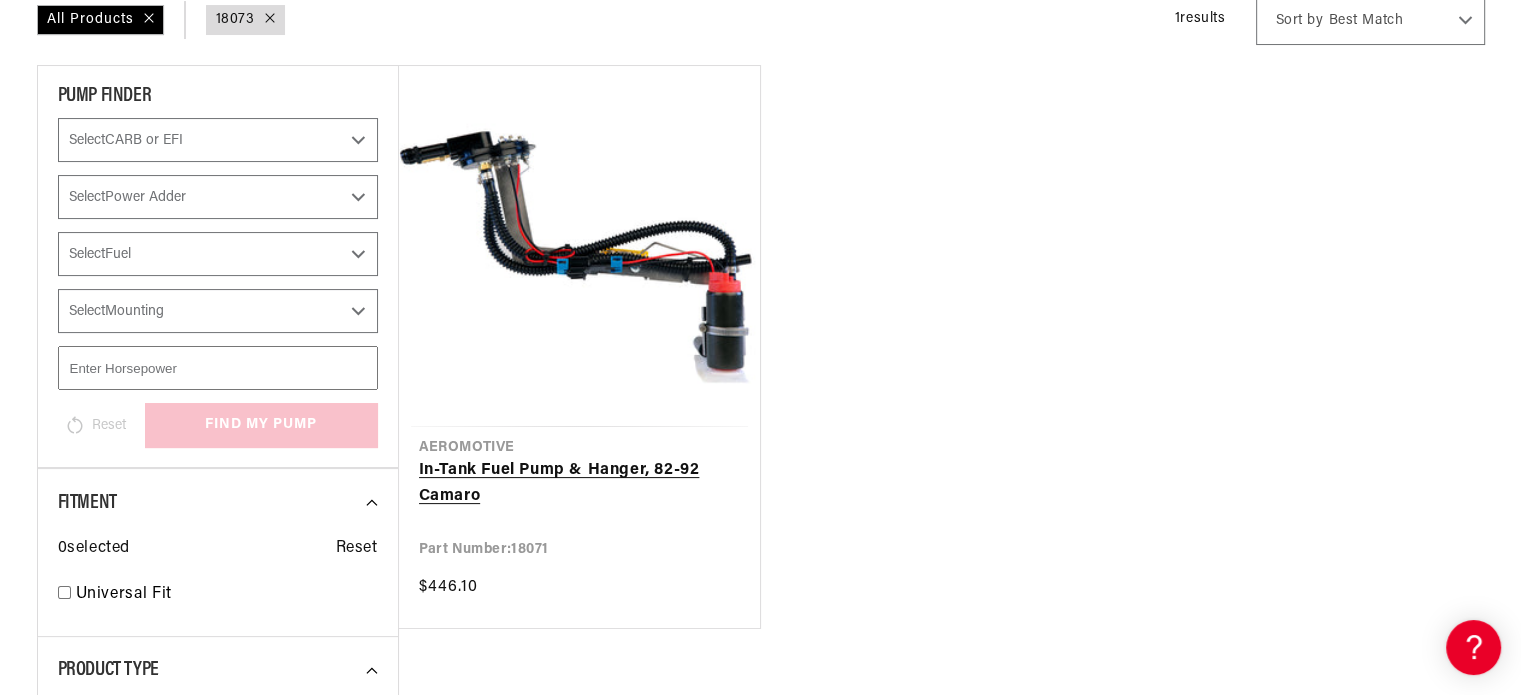 click on "In-Tank Fuel Pump & Hanger, 82-92 Camaro" at bounding box center (579, 483) 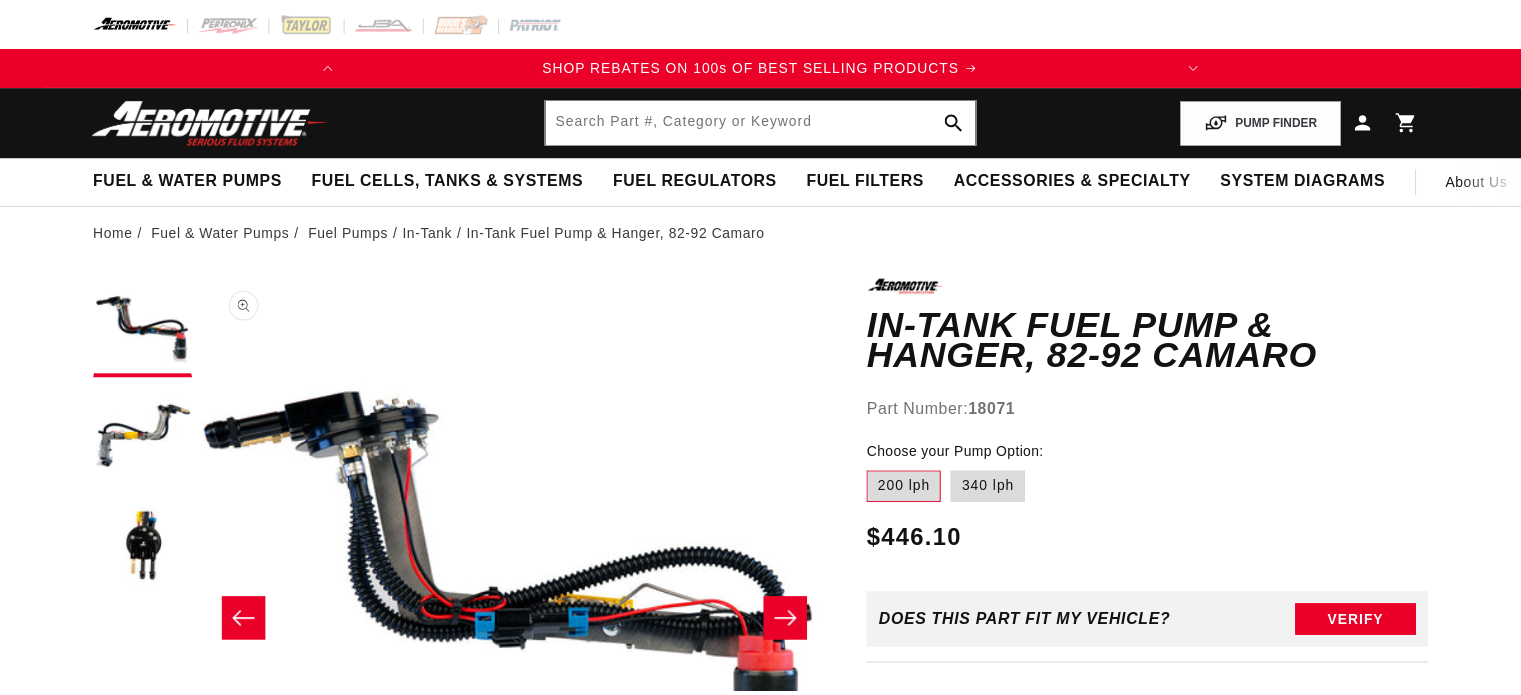 scroll, scrollTop: 0, scrollLeft: 0, axis: both 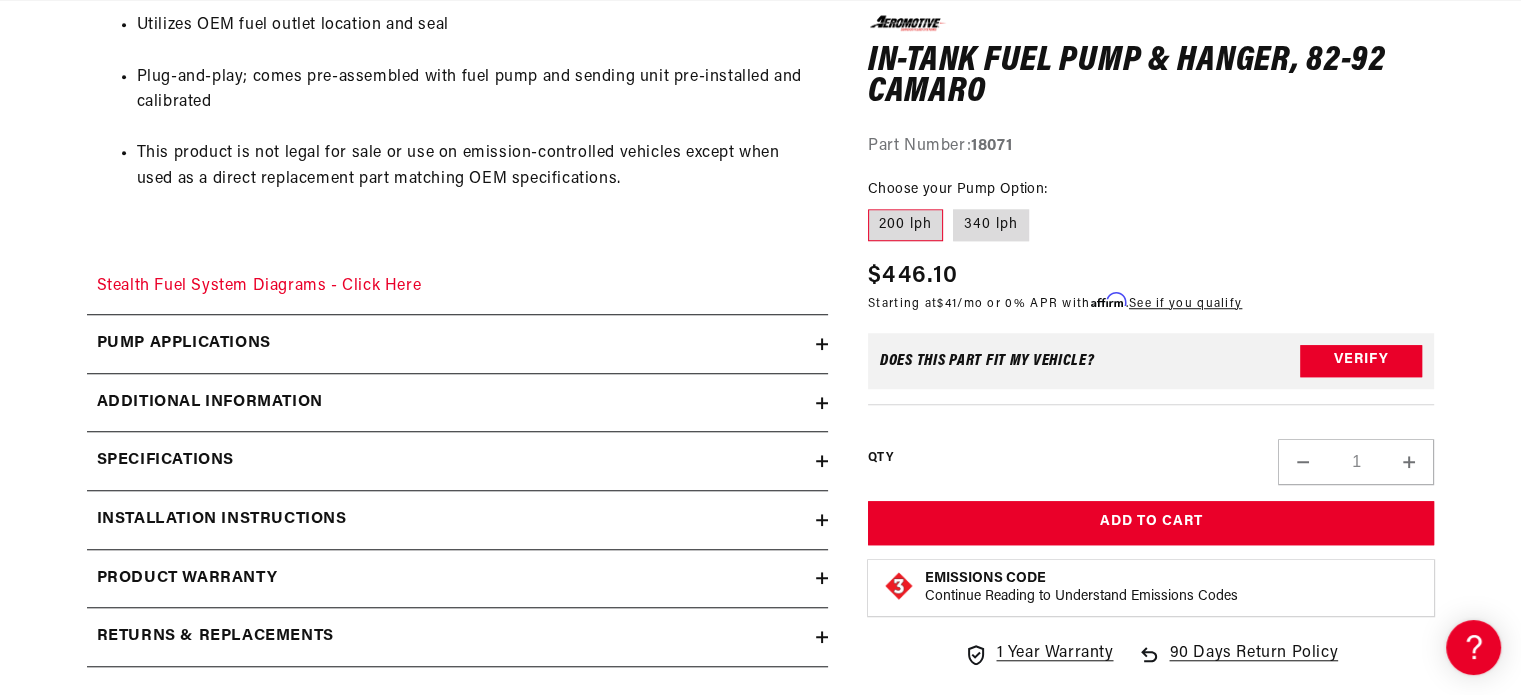 click on "Additional information" at bounding box center [451, 403] 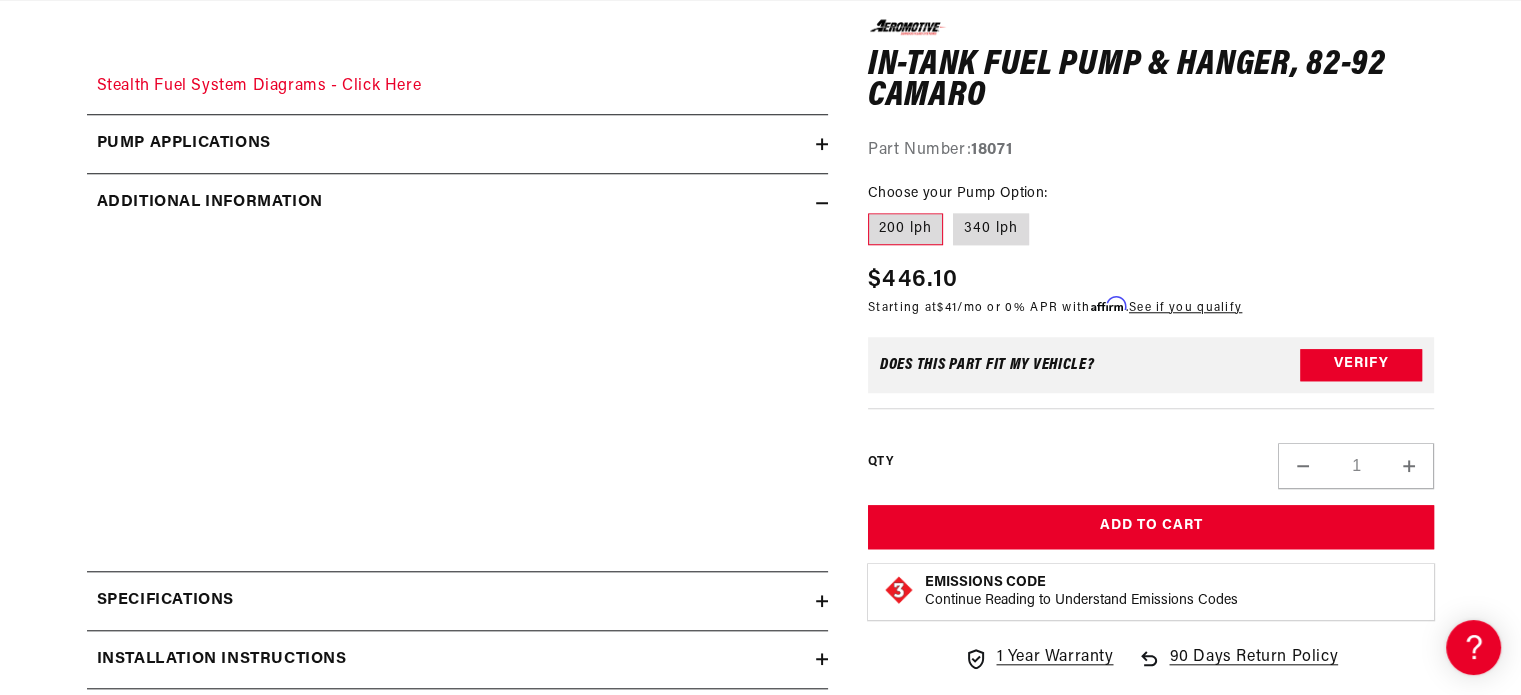click at bounding box center [457, 393] 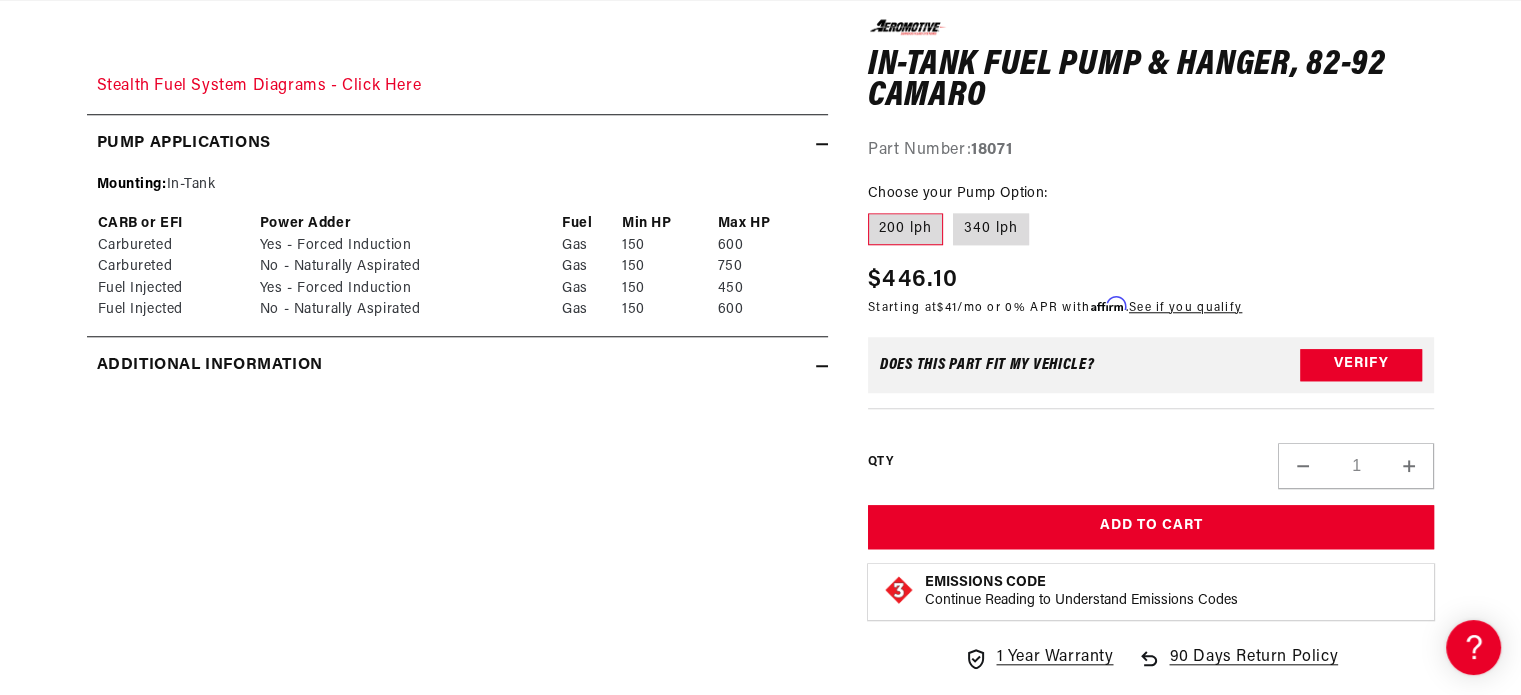 scroll, scrollTop: 0, scrollLeft: 791, axis: horizontal 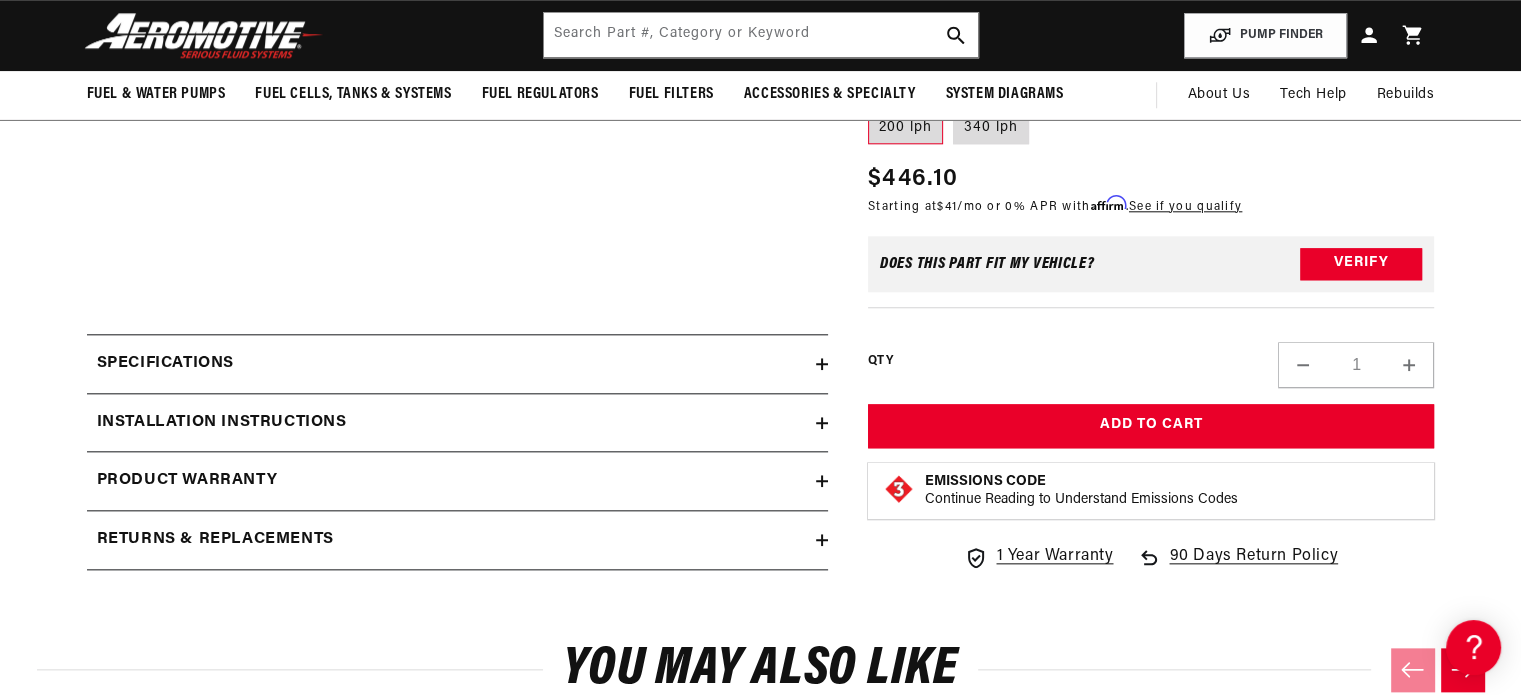 click on "Specifications" at bounding box center (451, 364) 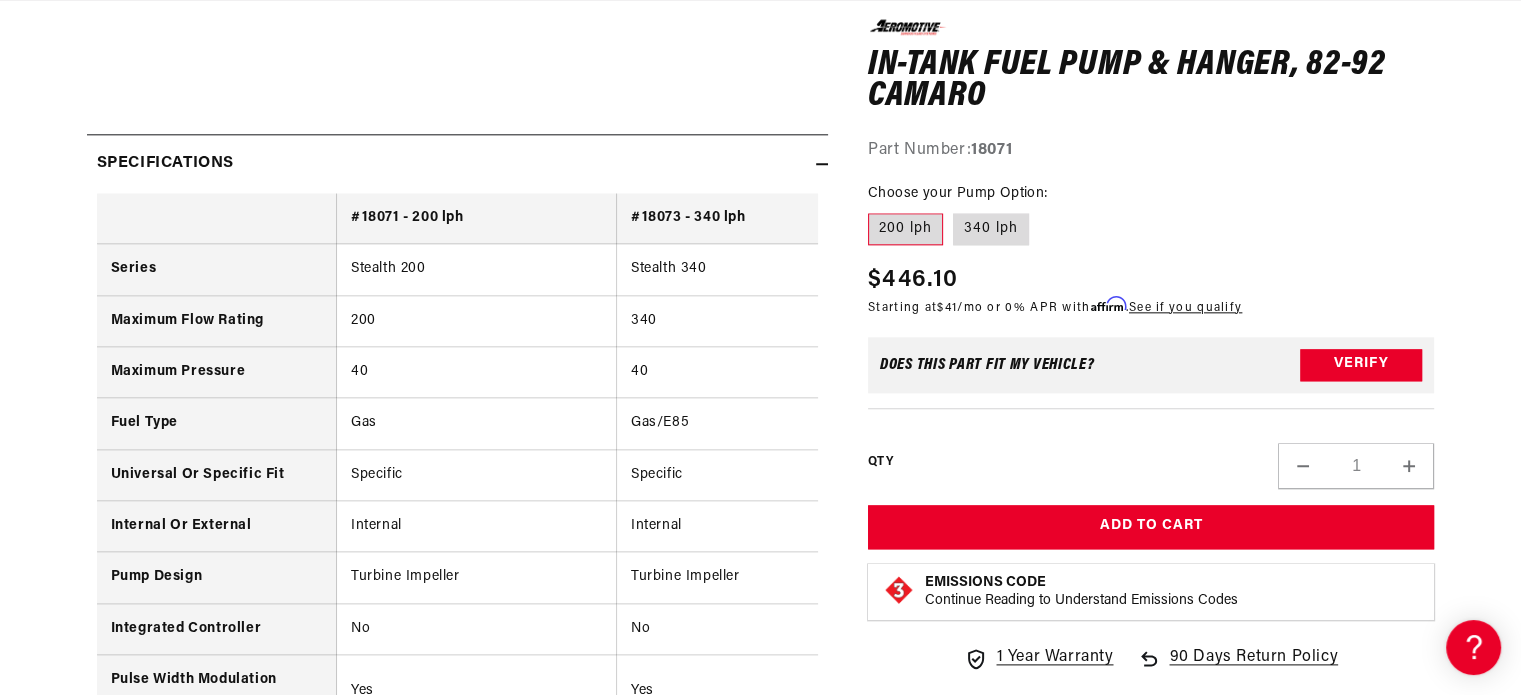 scroll, scrollTop: 0, scrollLeft: 470, axis: horizontal 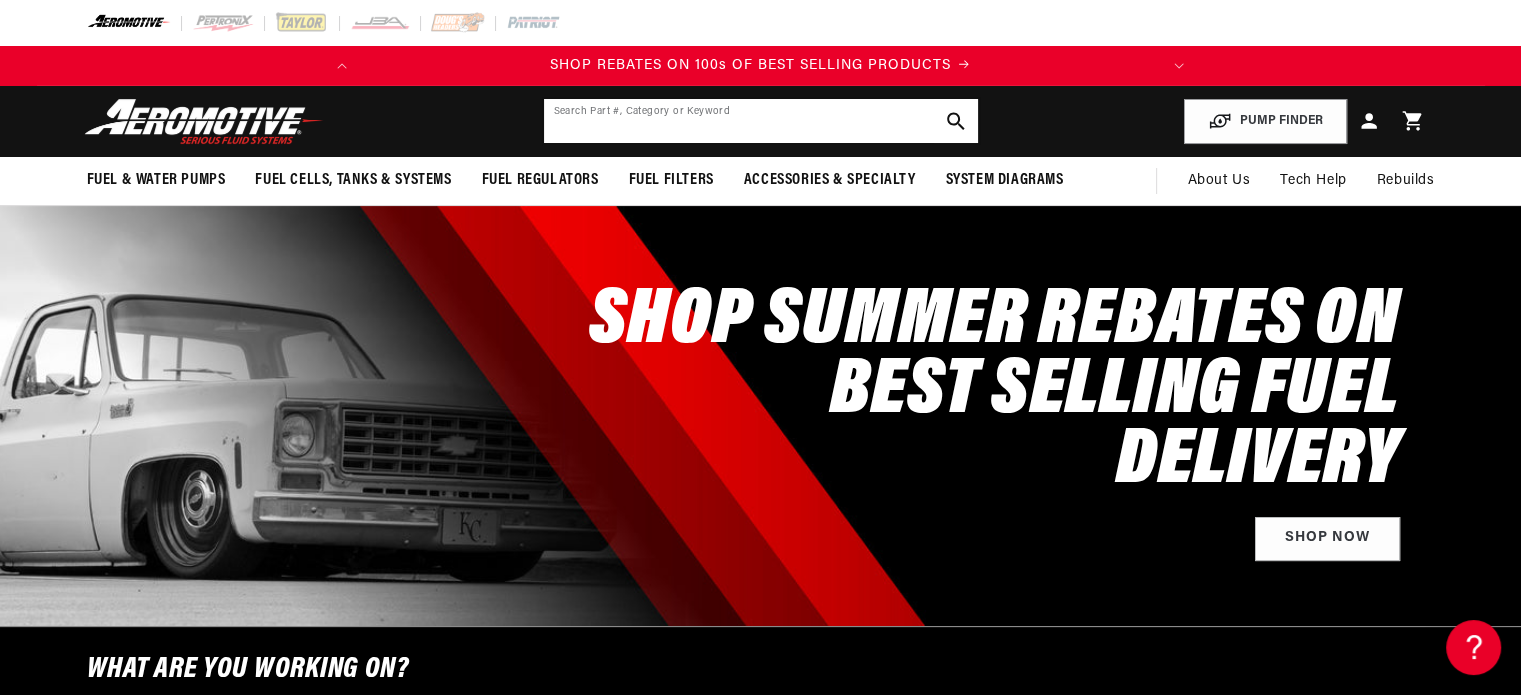 click 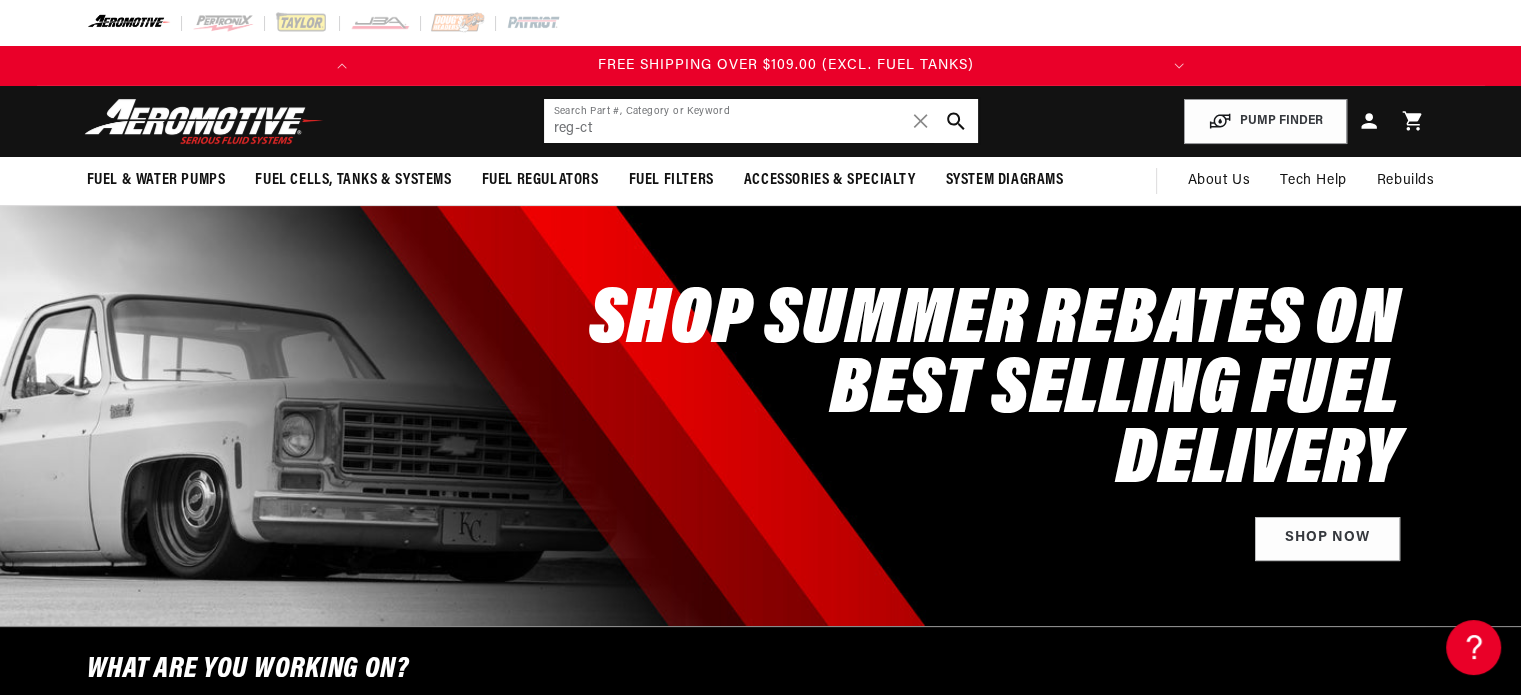 scroll, scrollTop: 0, scrollLeft: 791, axis: horizontal 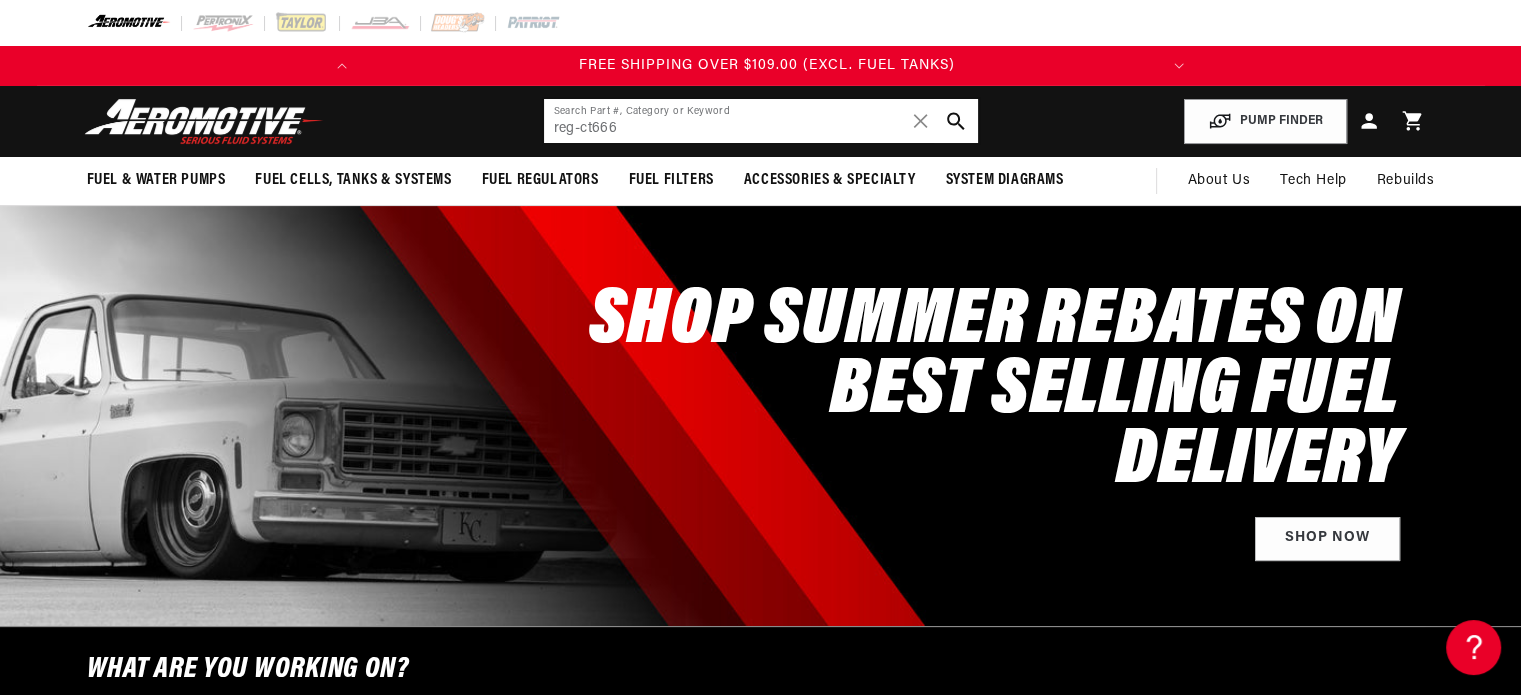 type on "reg-ct666" 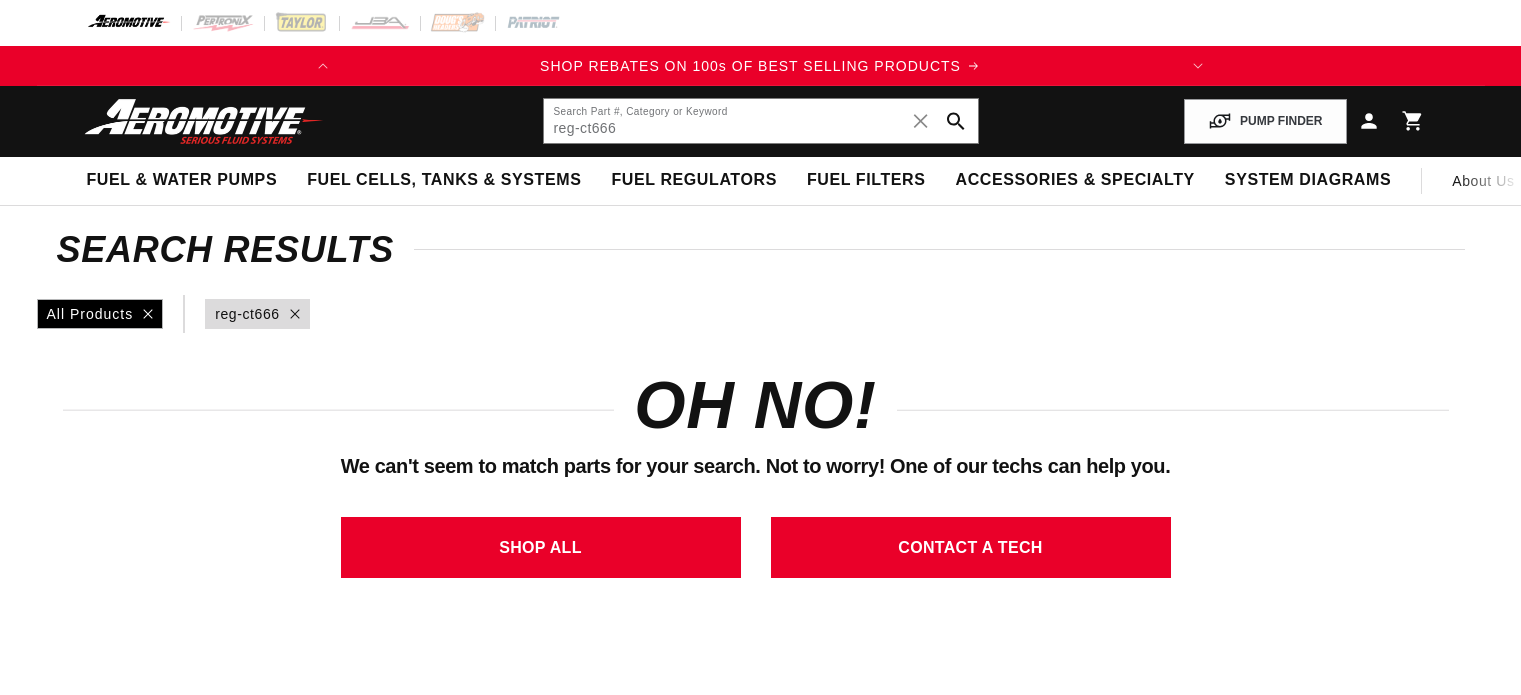 scroll, scrollTop: 0, scrollLeft: 0, axis: both 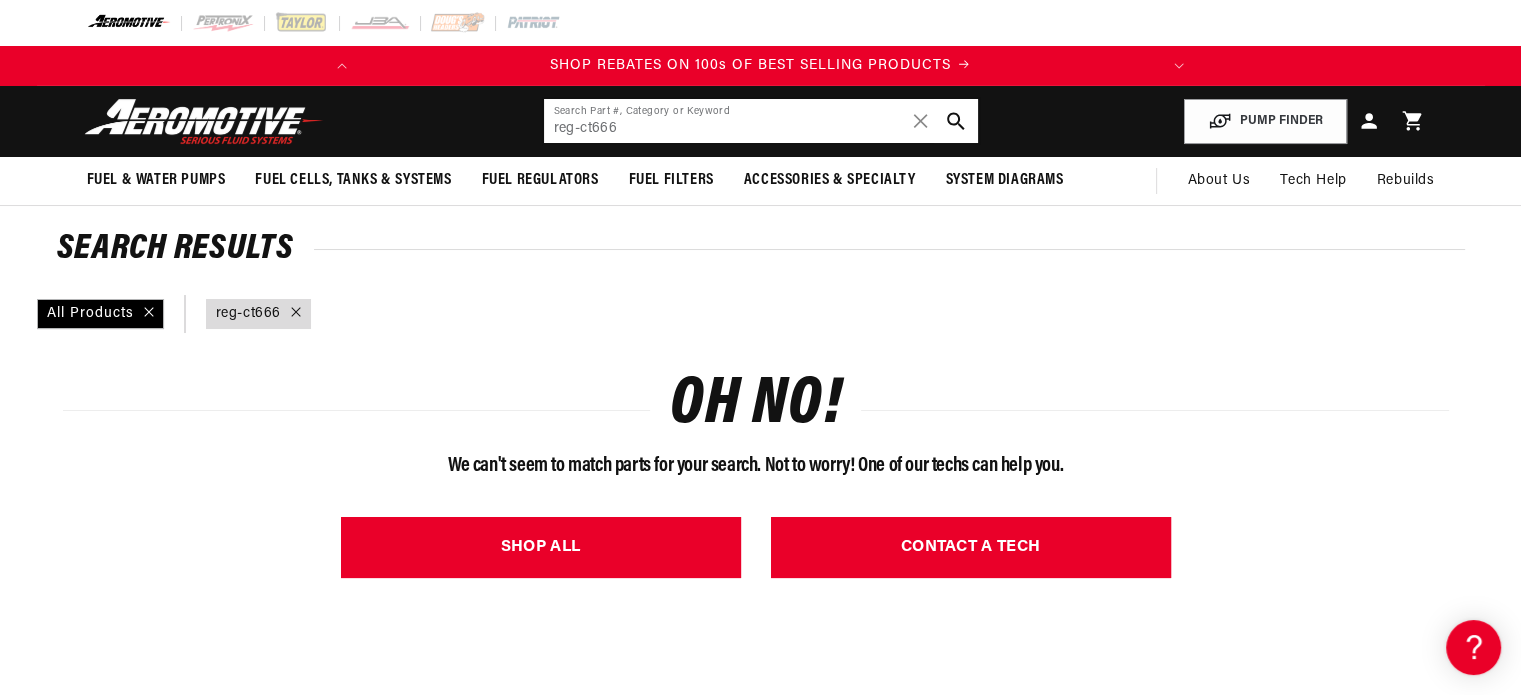 click on "reg-ct666" 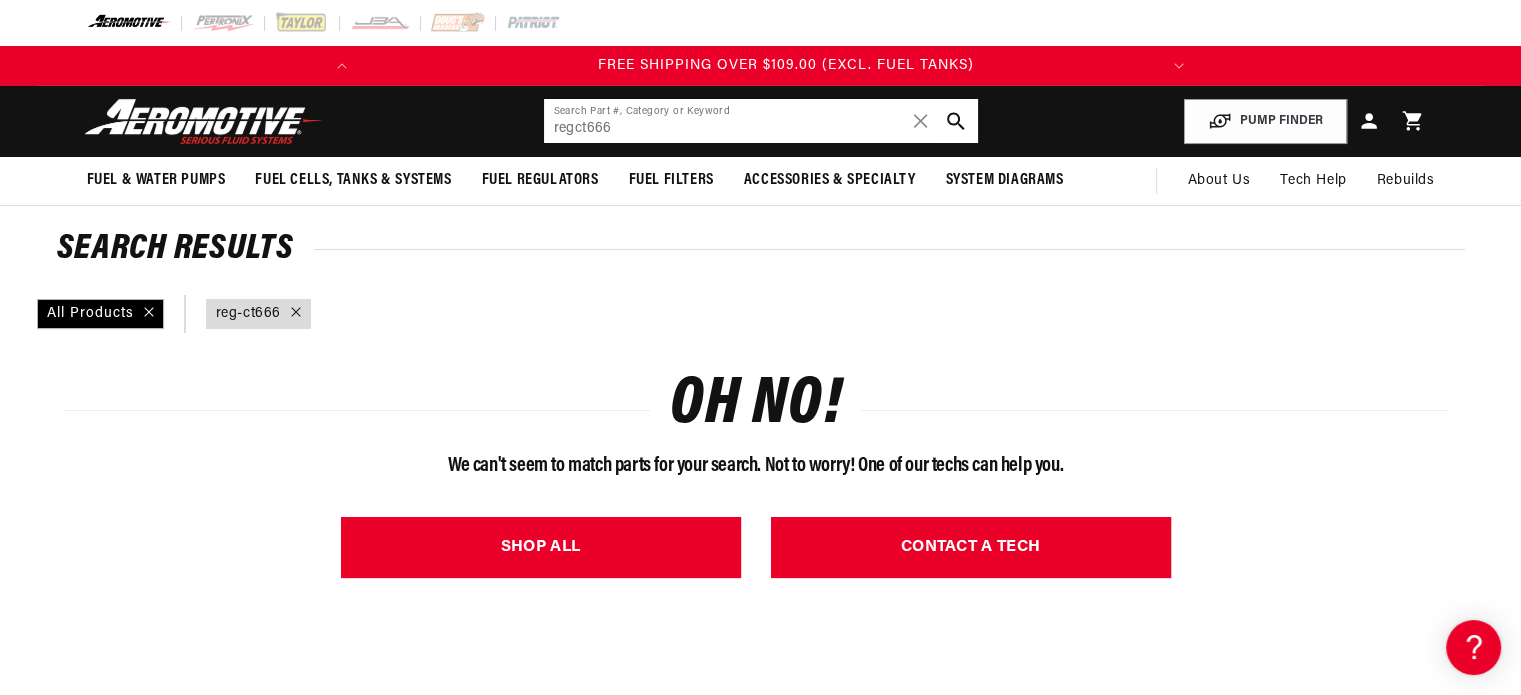 scroll, scrollTop: 0, scrollLeft: 791, axis: horizontal 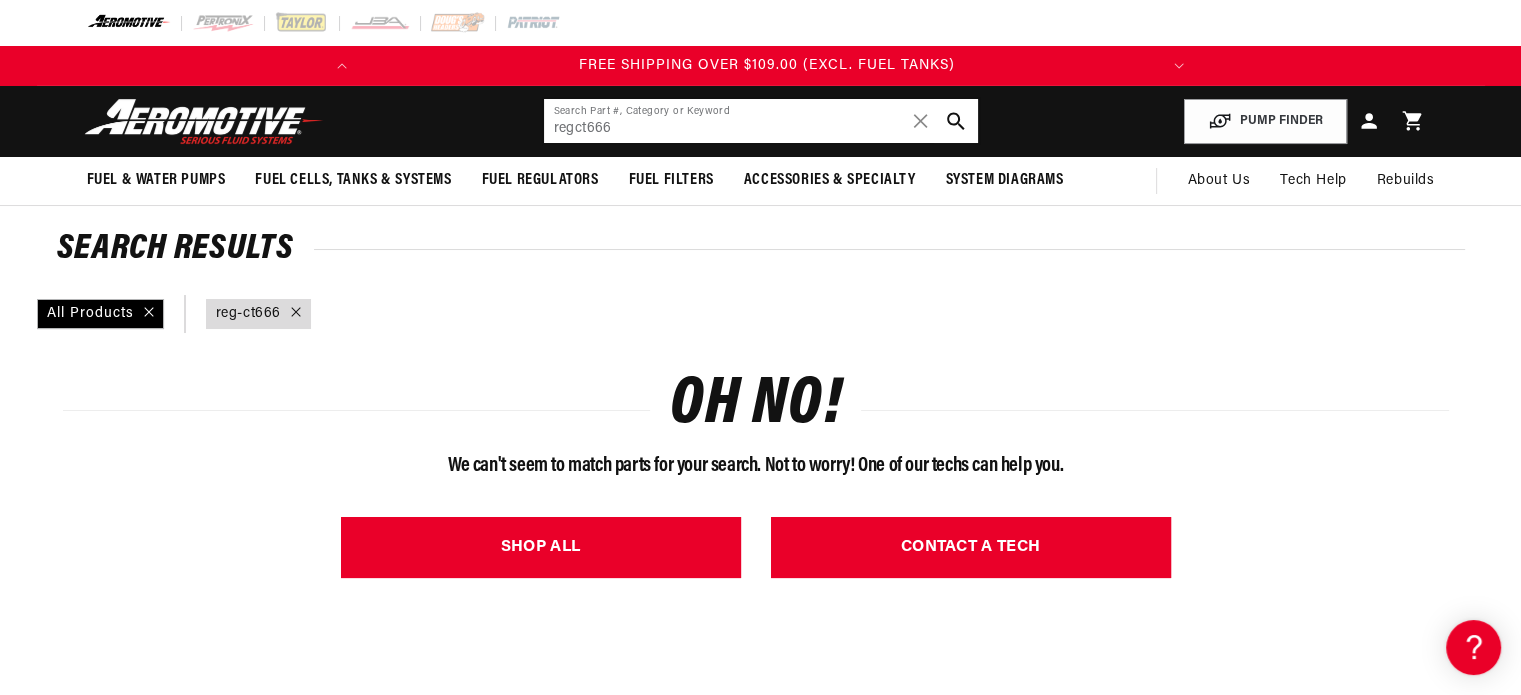 click on "regct666" 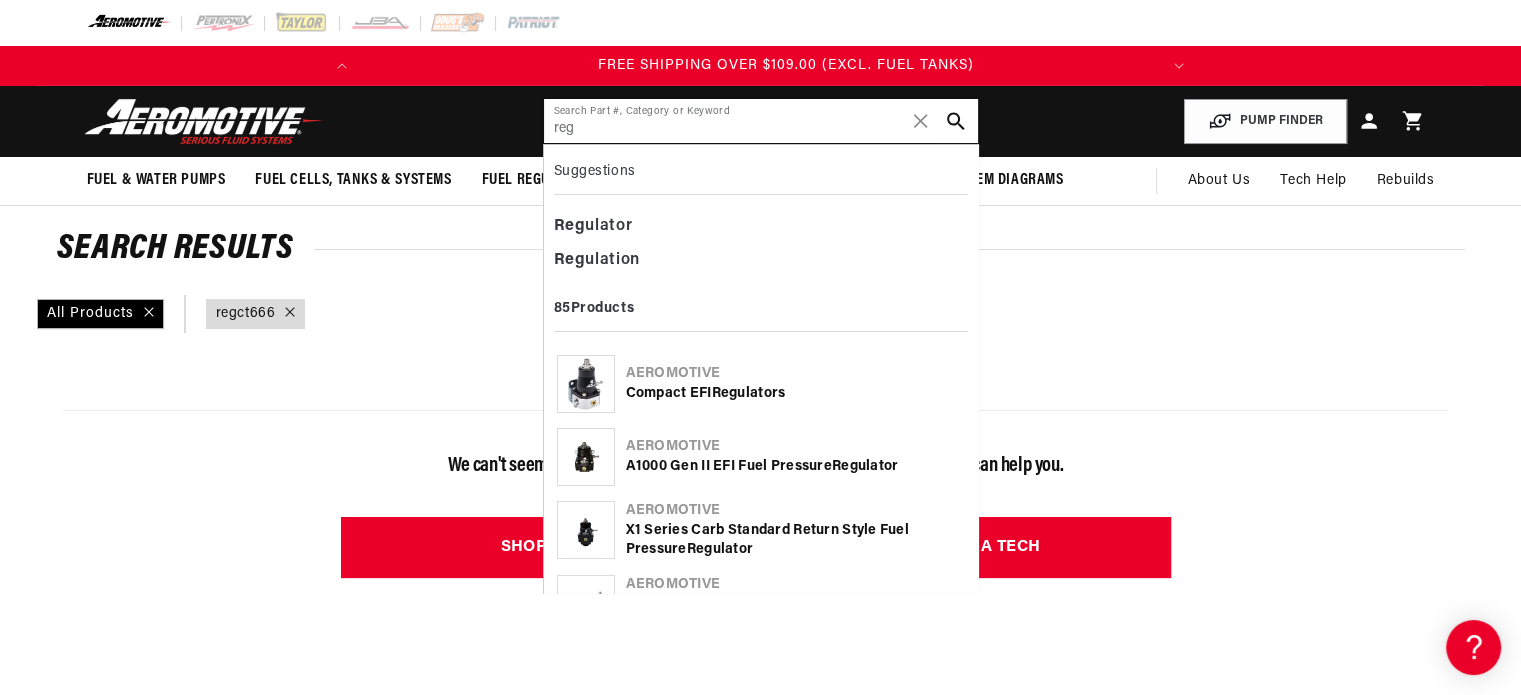scroll, scrollTop: 0, scrollLeft: 791, axis: horizontal 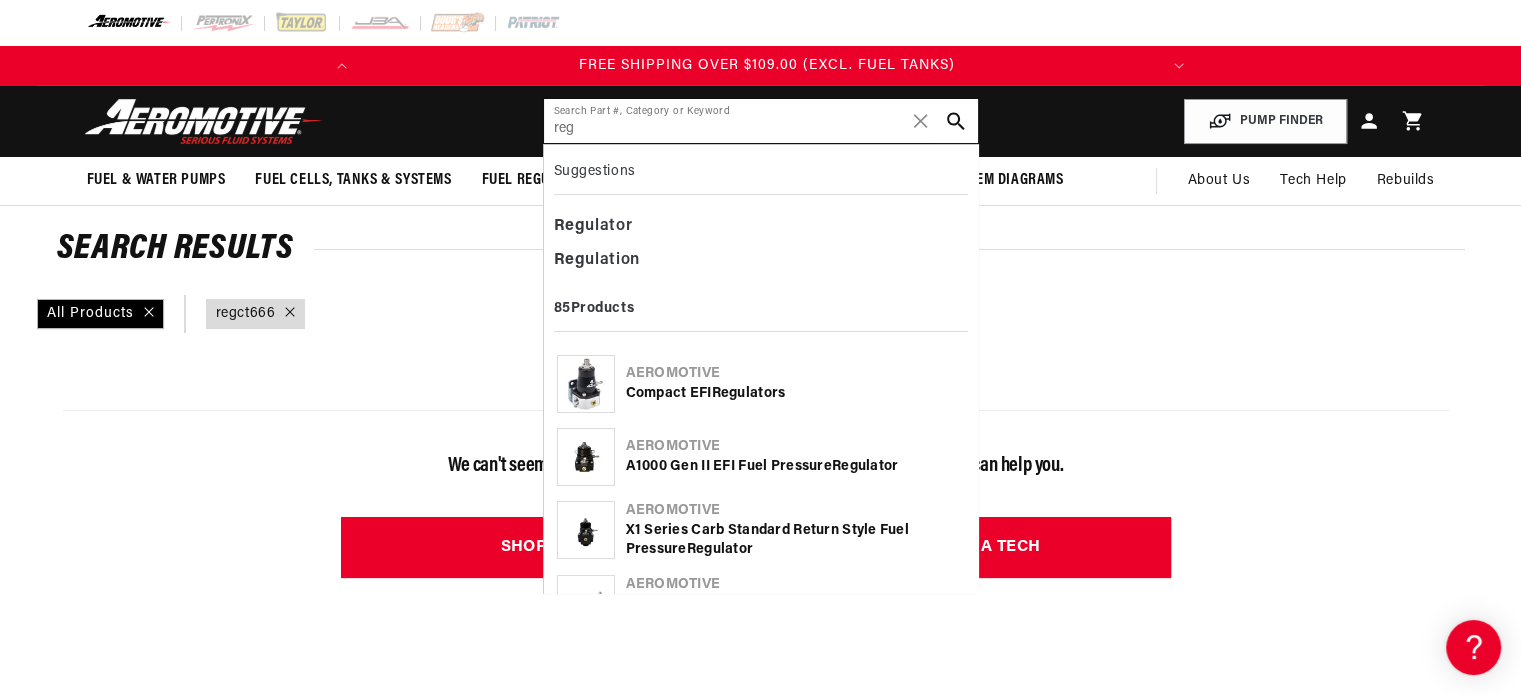 type on "reg" 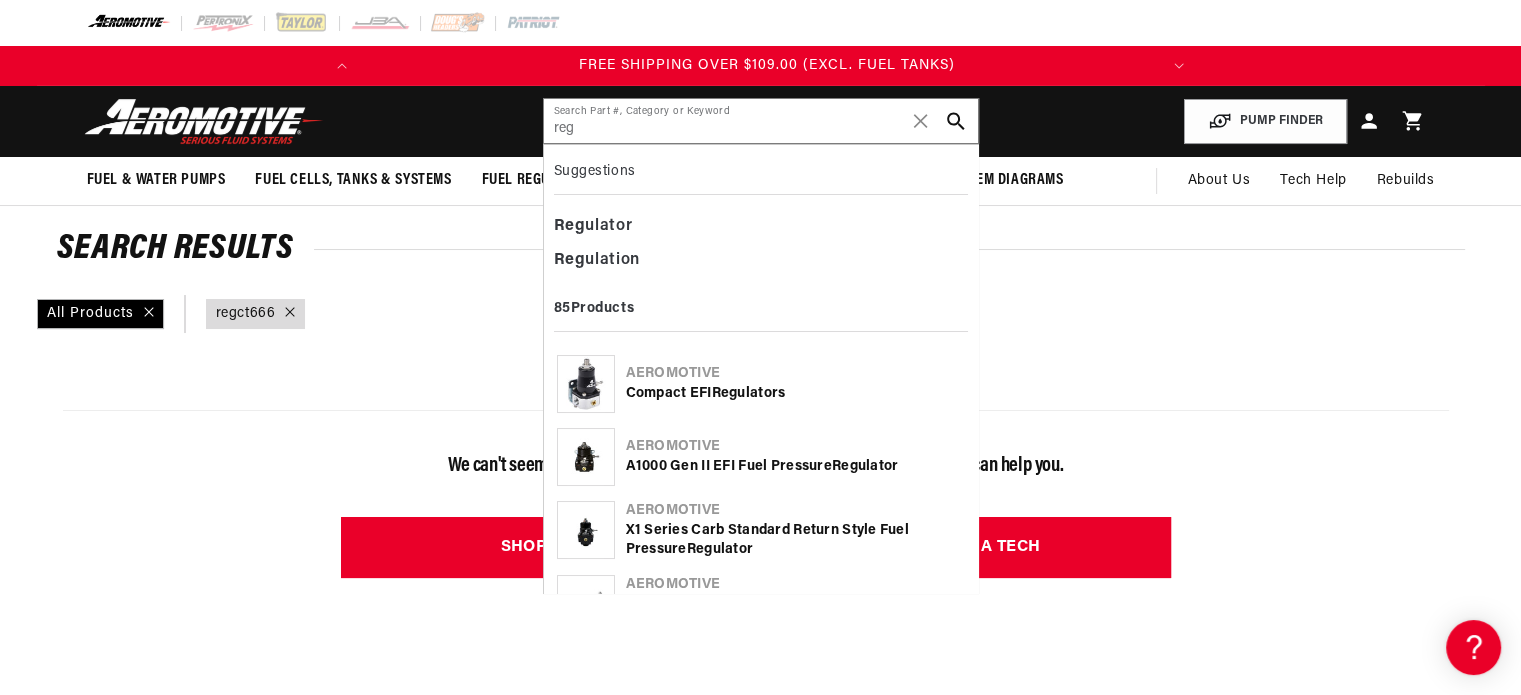 click on "Aeromotive" 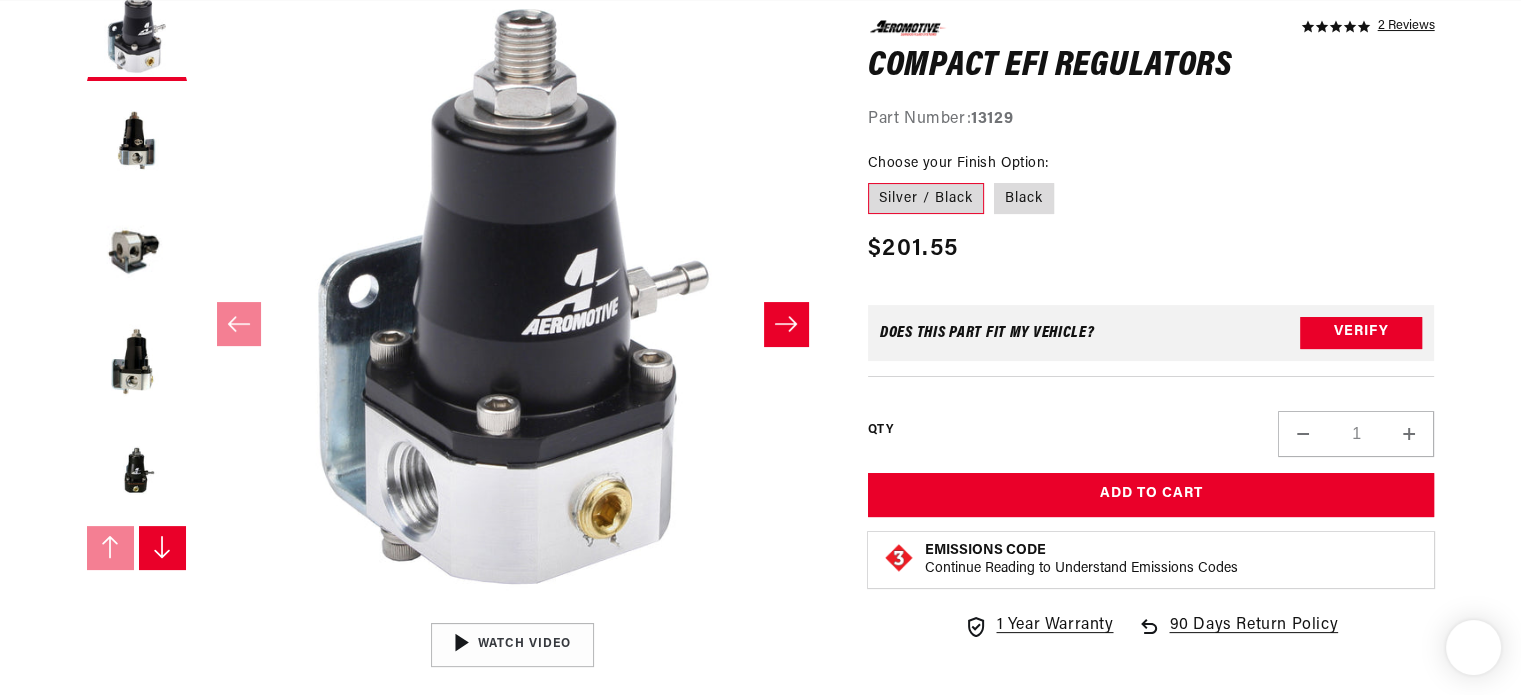 scroll, scrollTop: 300, scrollLeft: 0, axis: vertical 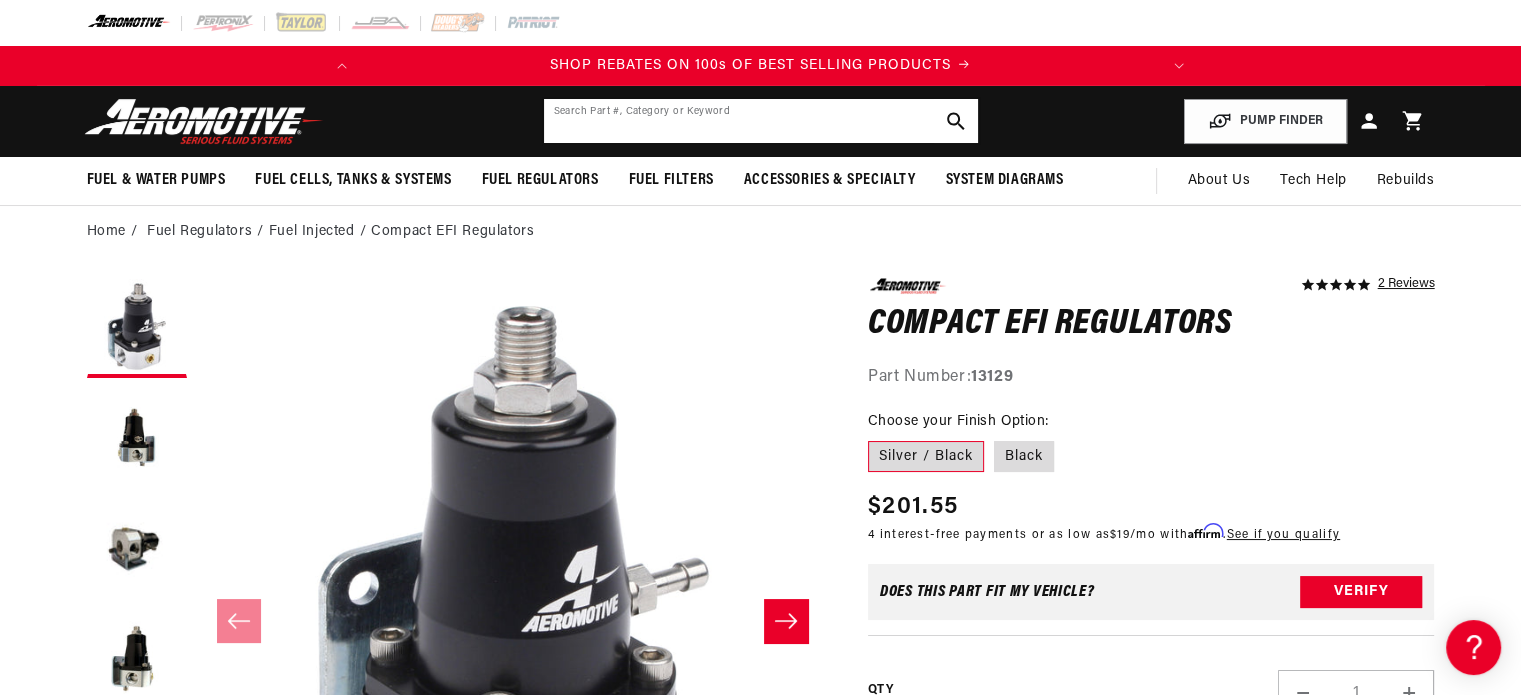 click 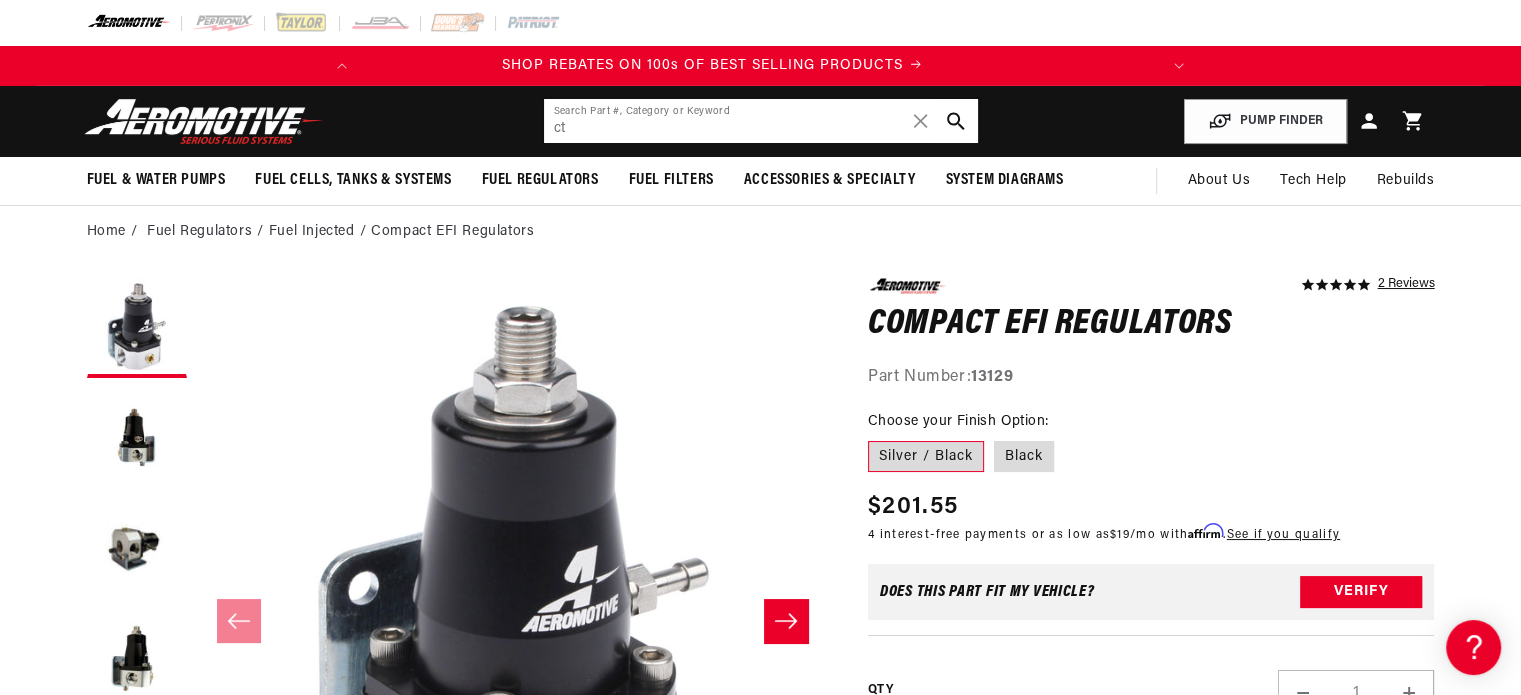 scroll, scrollTop: 0, scrollLeft: 0, axis: both 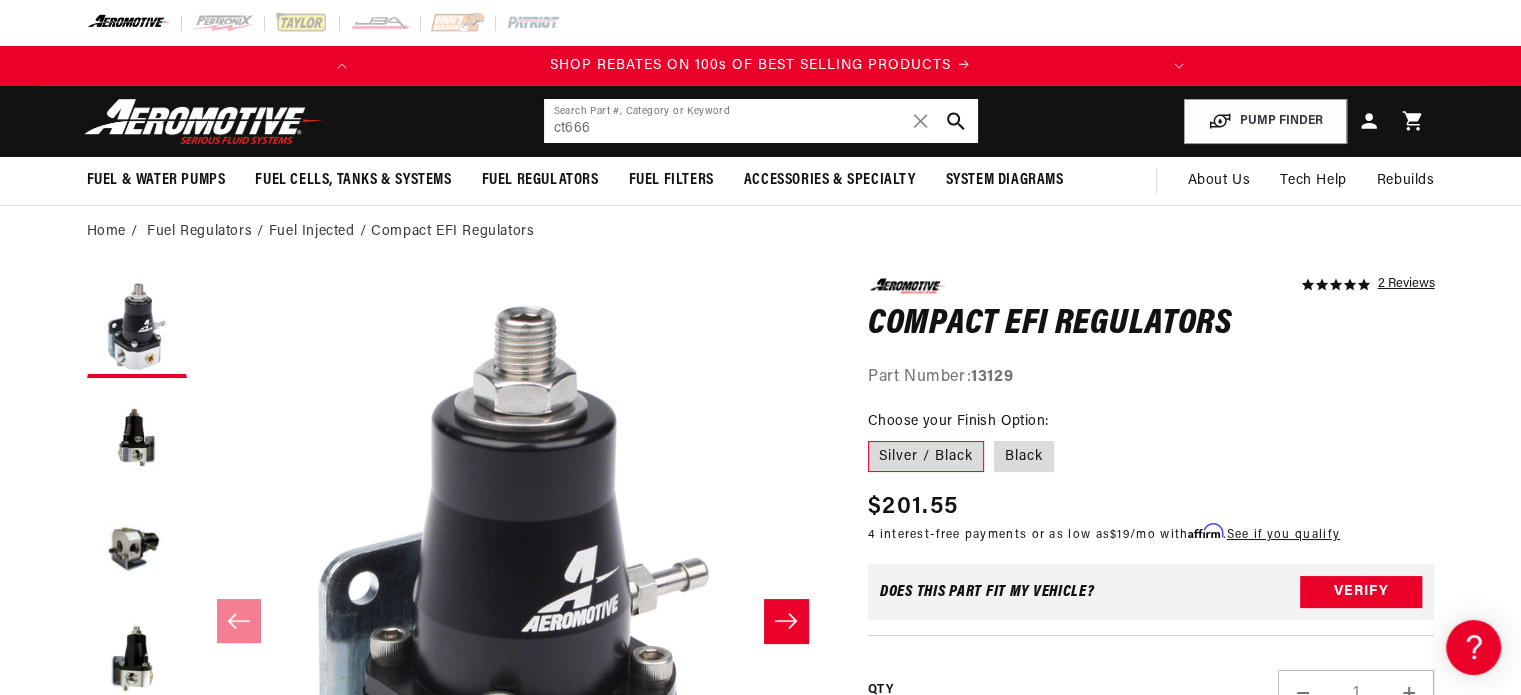 type on "ct666" 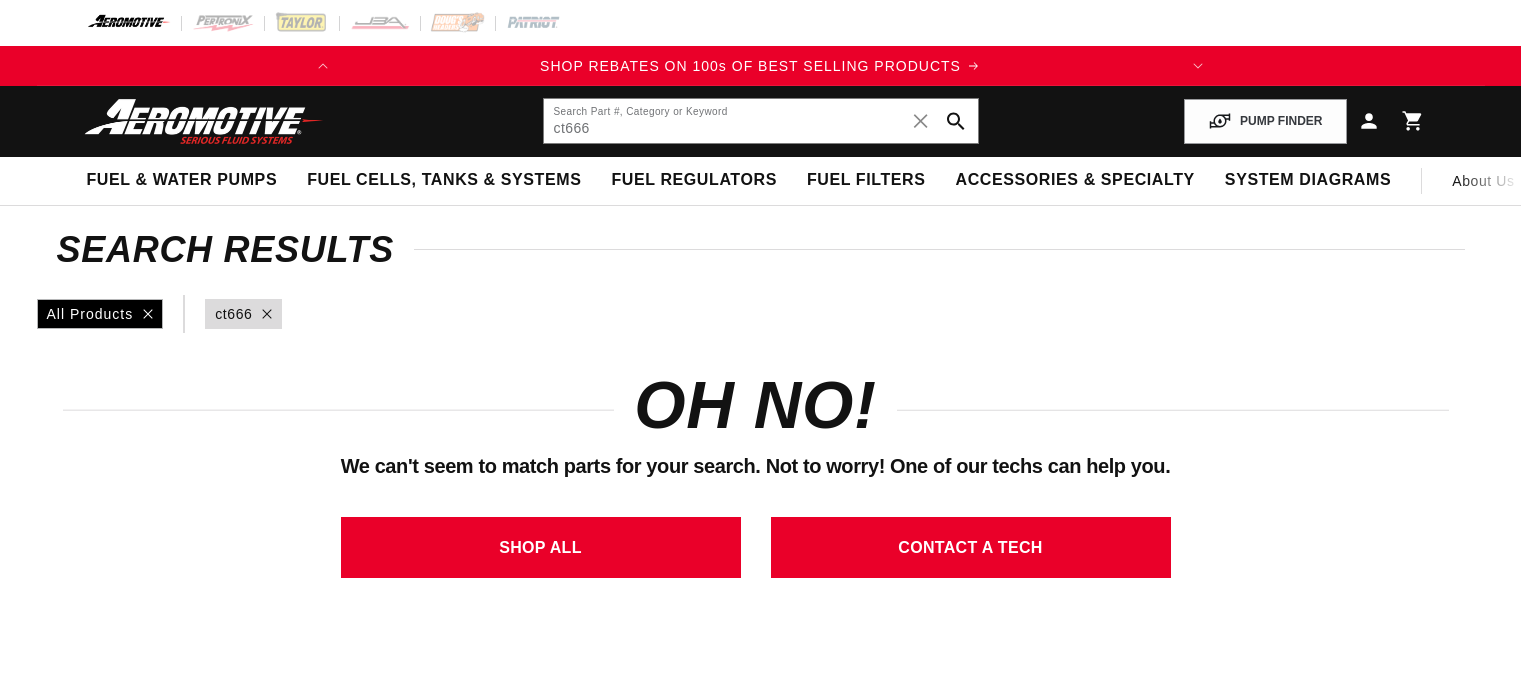 scroll, scrollTop: 0, scrollLeft: 0, axis: both 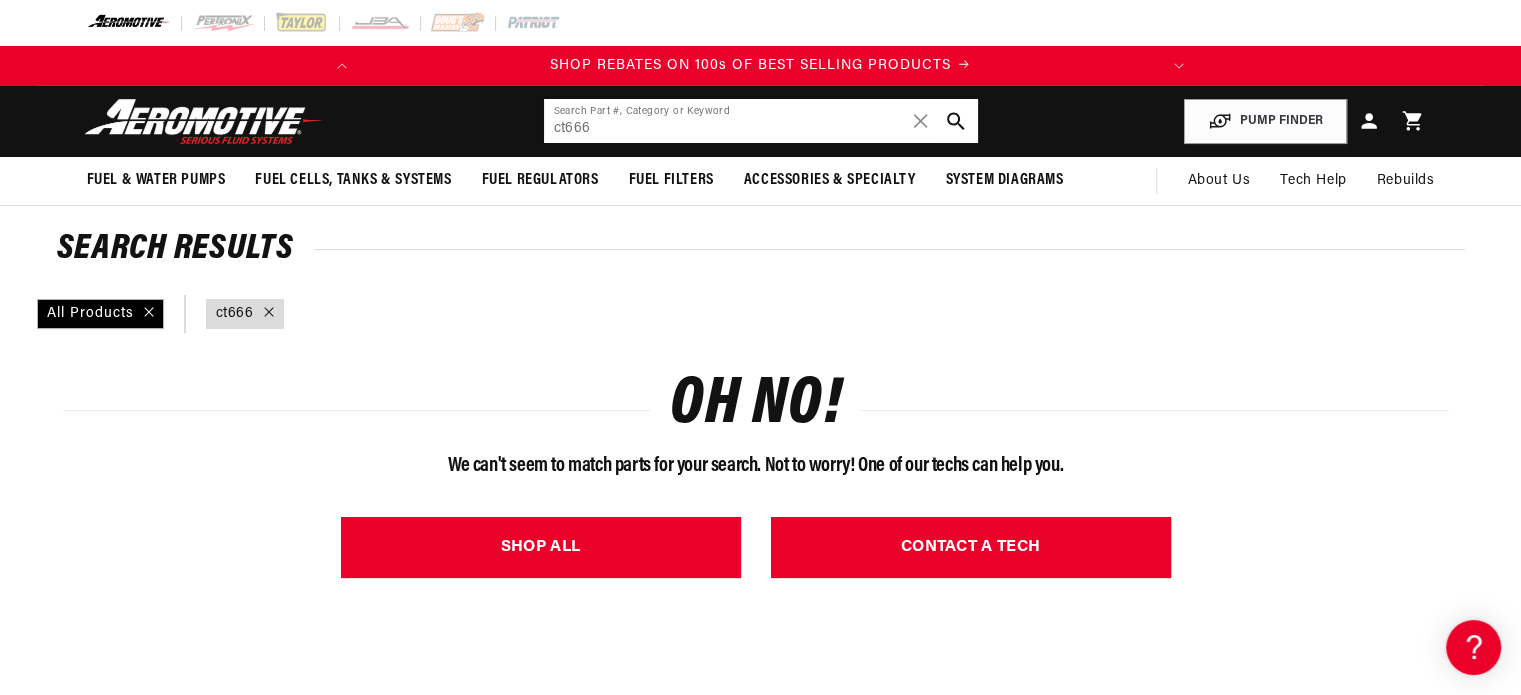 click on "ct666" 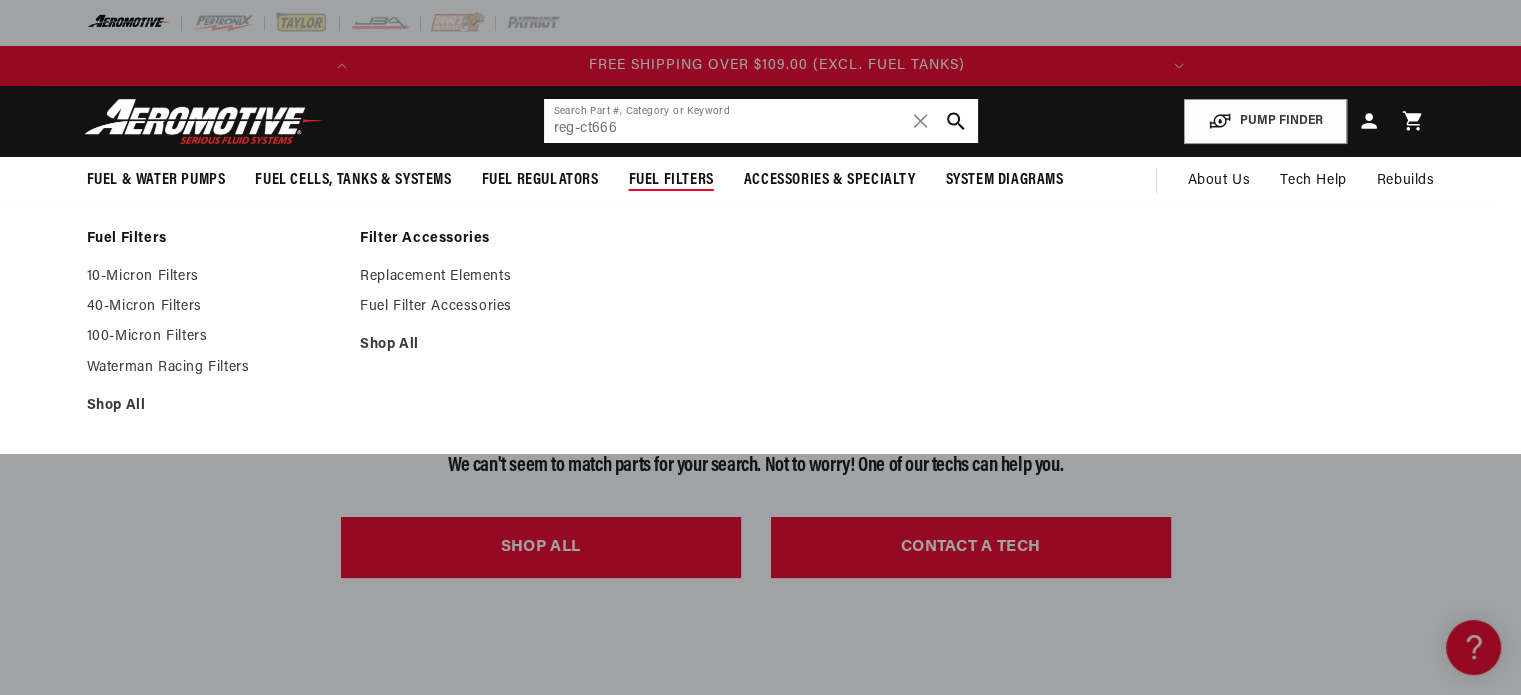 scroll, scrollTop: 0, scrollLeft: 791, axis: horizontal 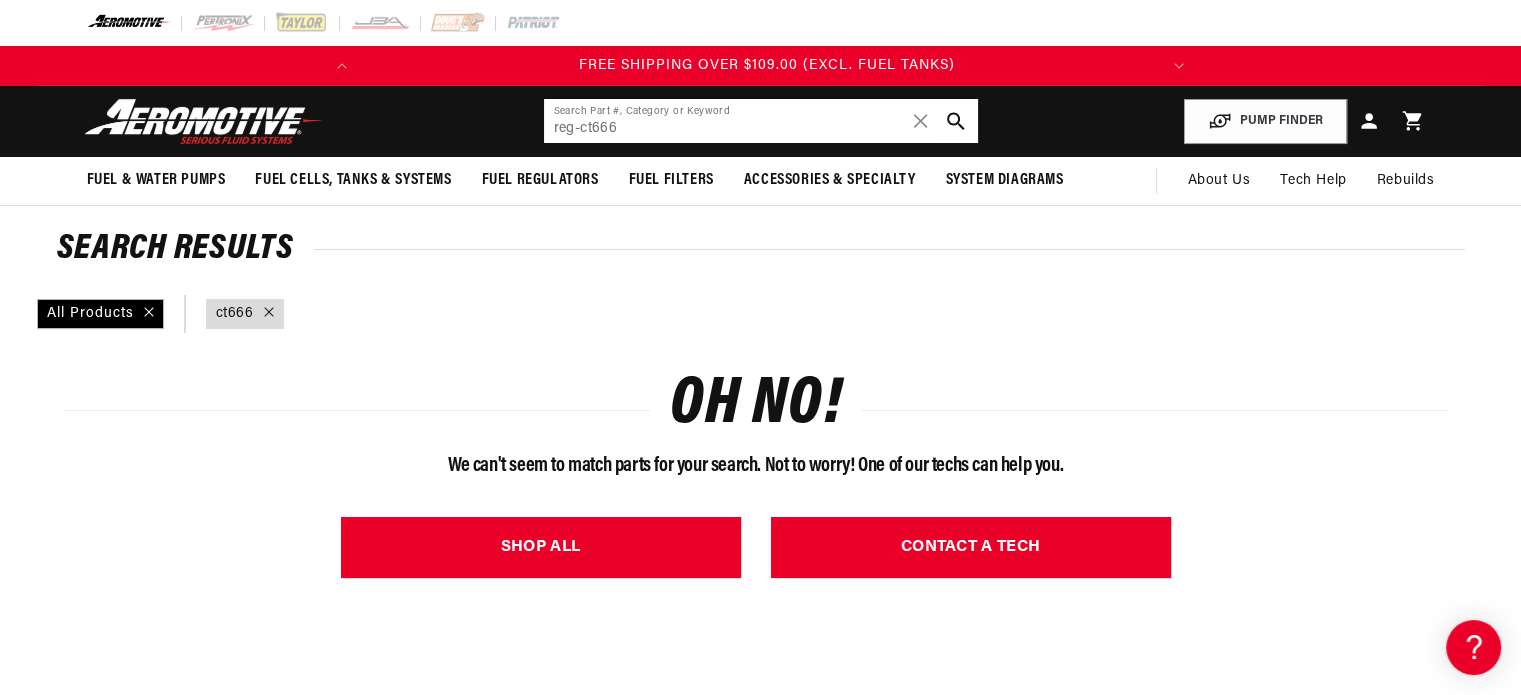 click on "reg-ct666" 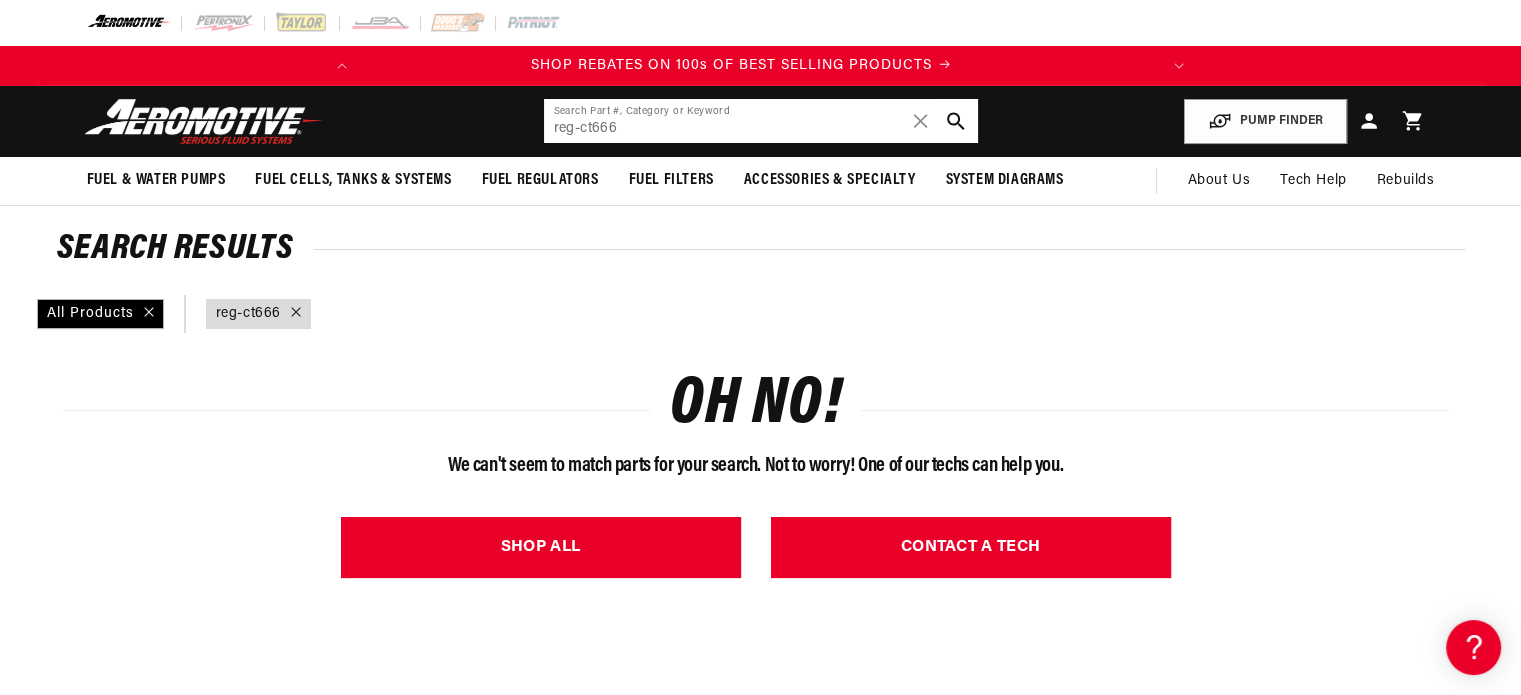 scroll, scrollTop: 0, scrollLeft: 0, axis: both 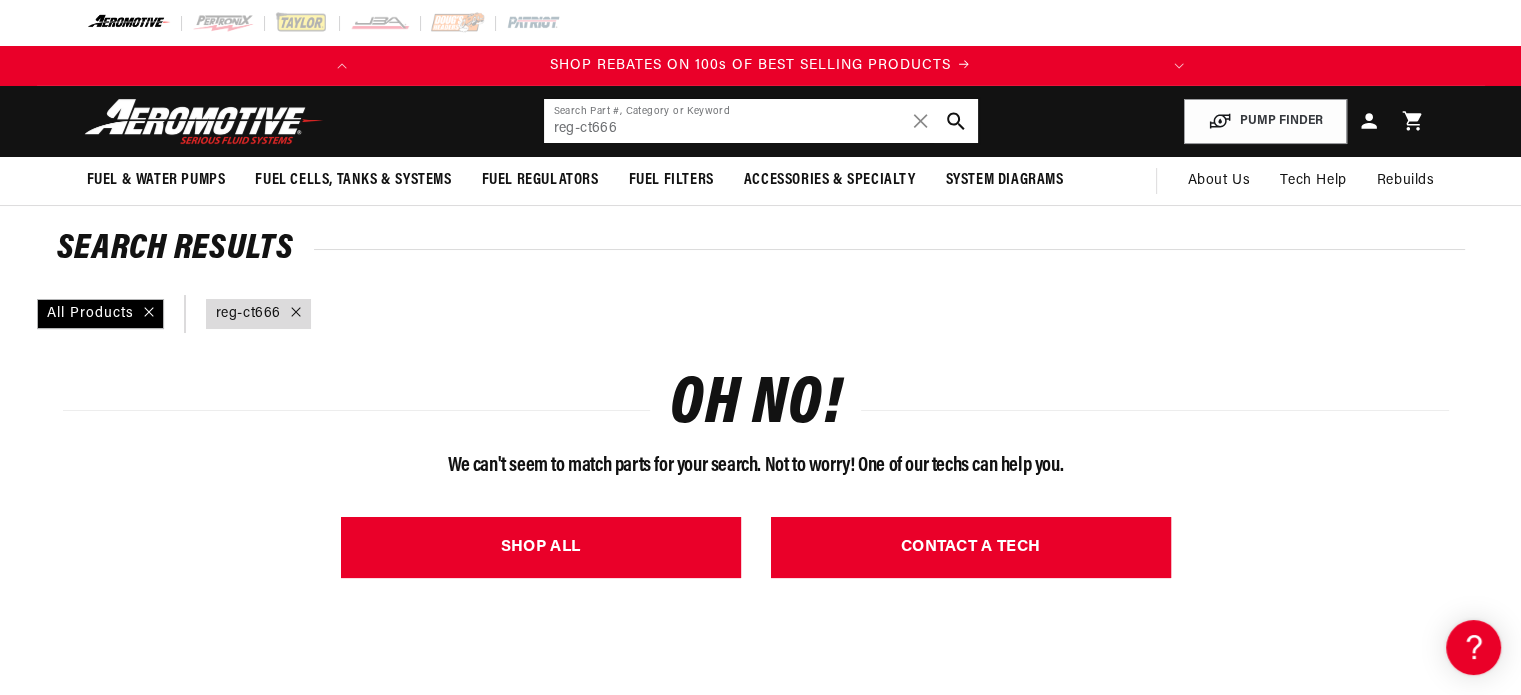 drag, startPoint x: 652, startPoint y: 135, endPoint x: 478, endPoint y: 115, distance: 175.14566 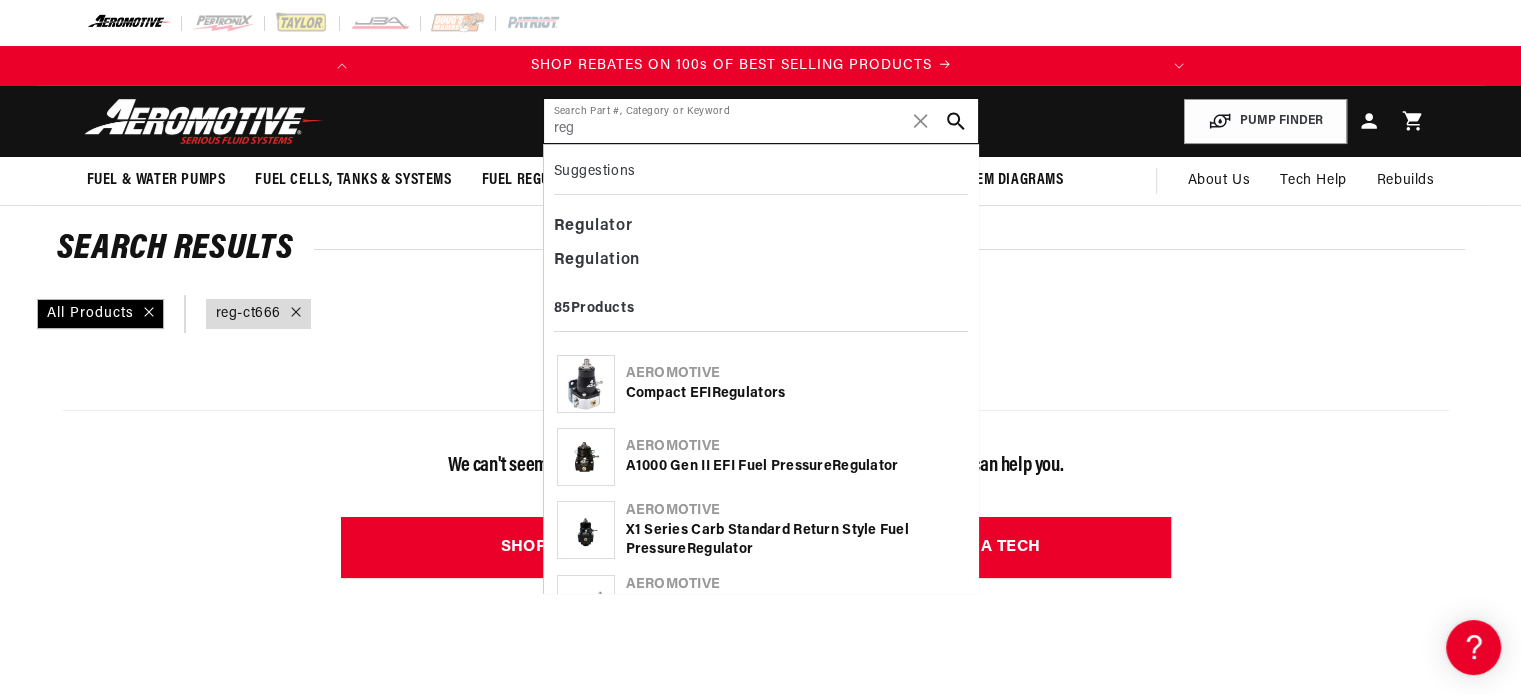 scroll, scrollTop: 0, scrollLeft: 0, axis: both 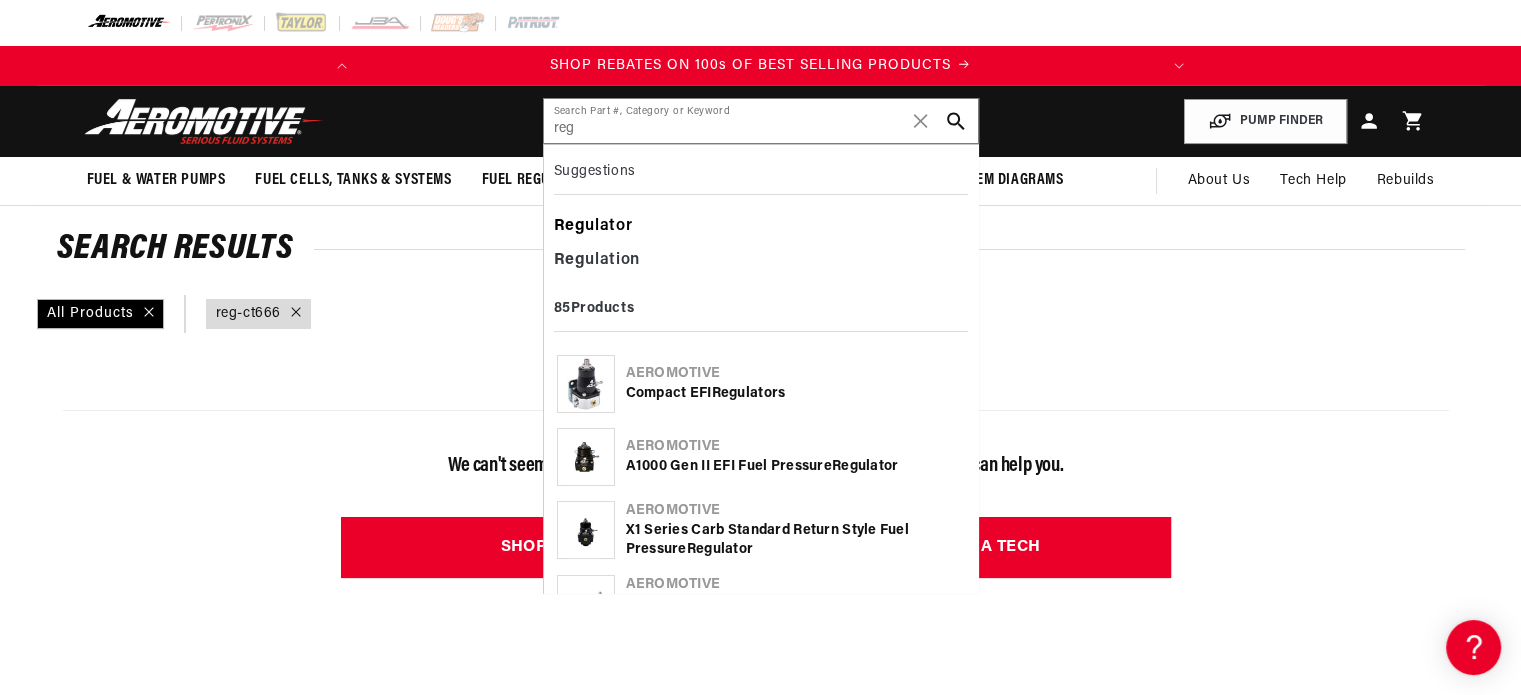 click on "Reg" 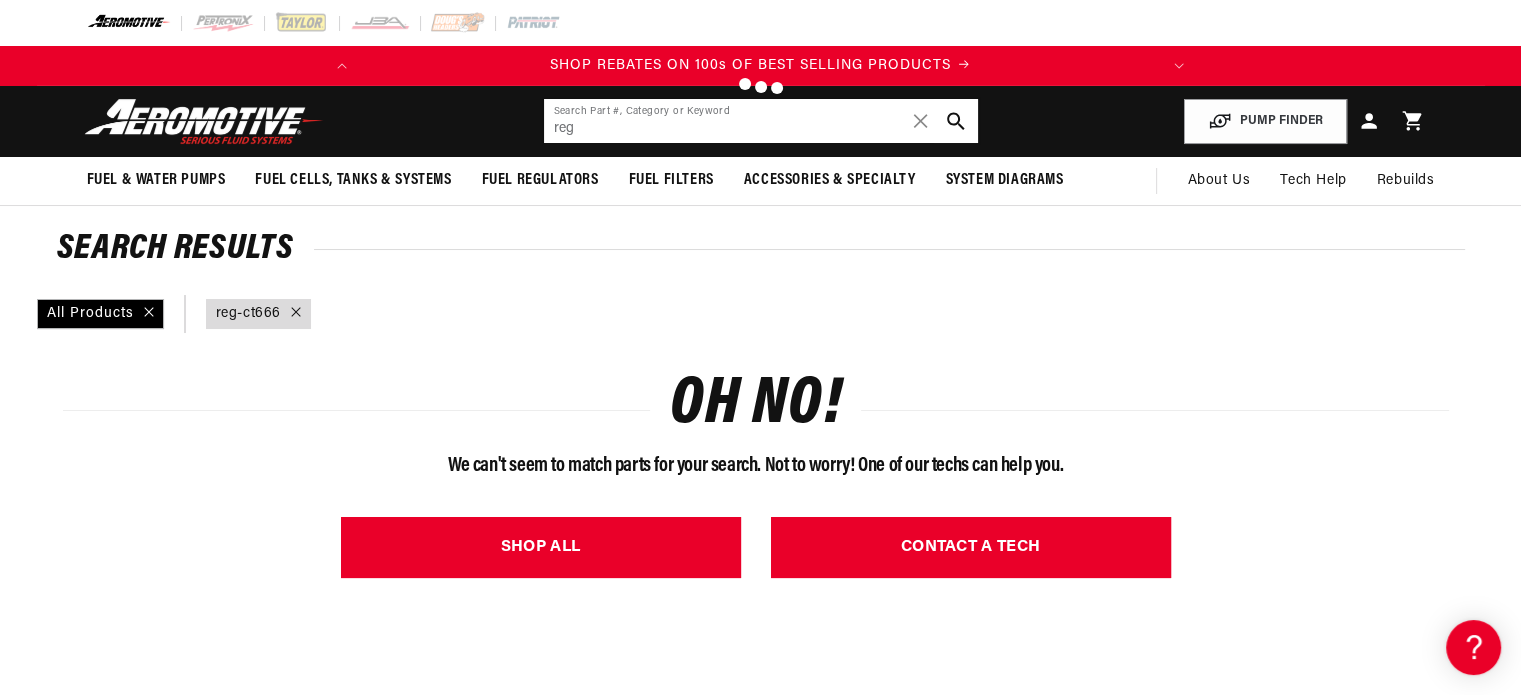 type on "Regulator" 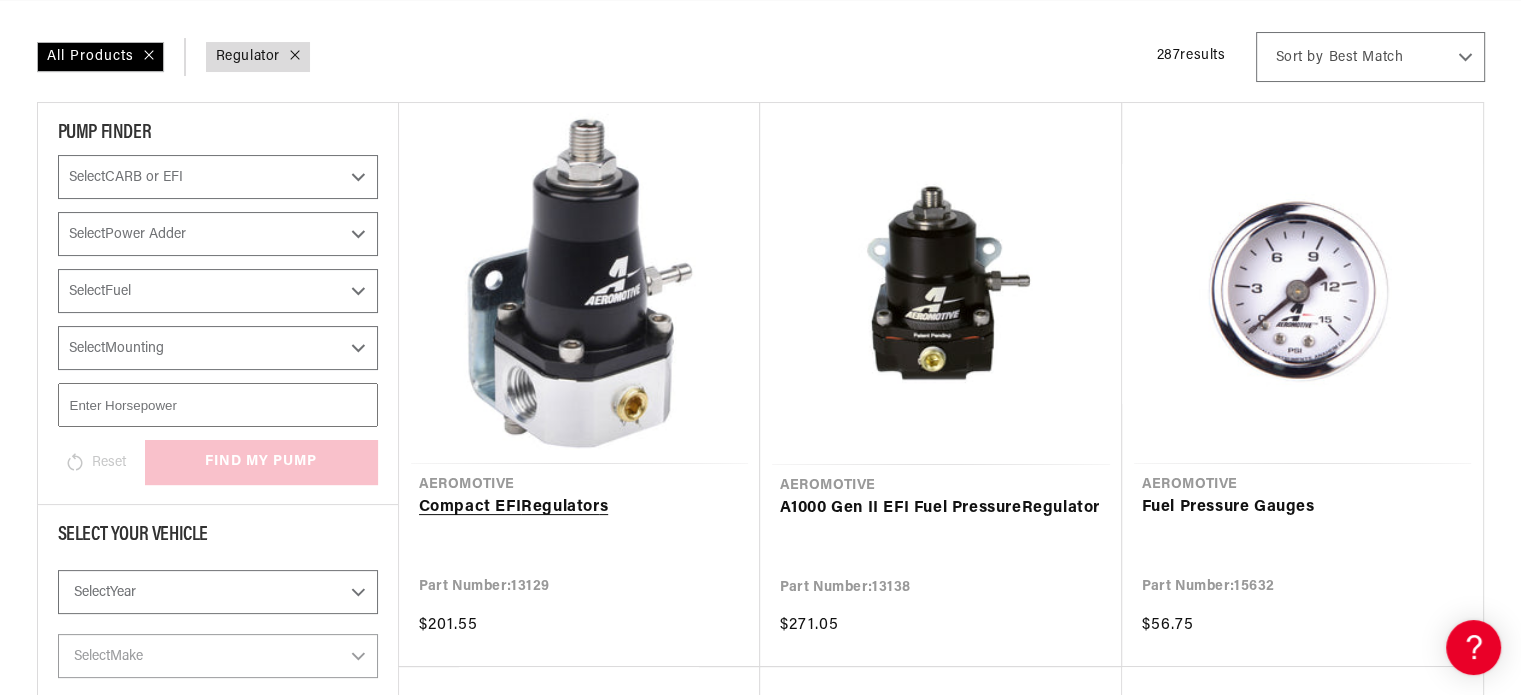 scroll, scrollTop: 300, scrollLeft: 0, axis: vertical 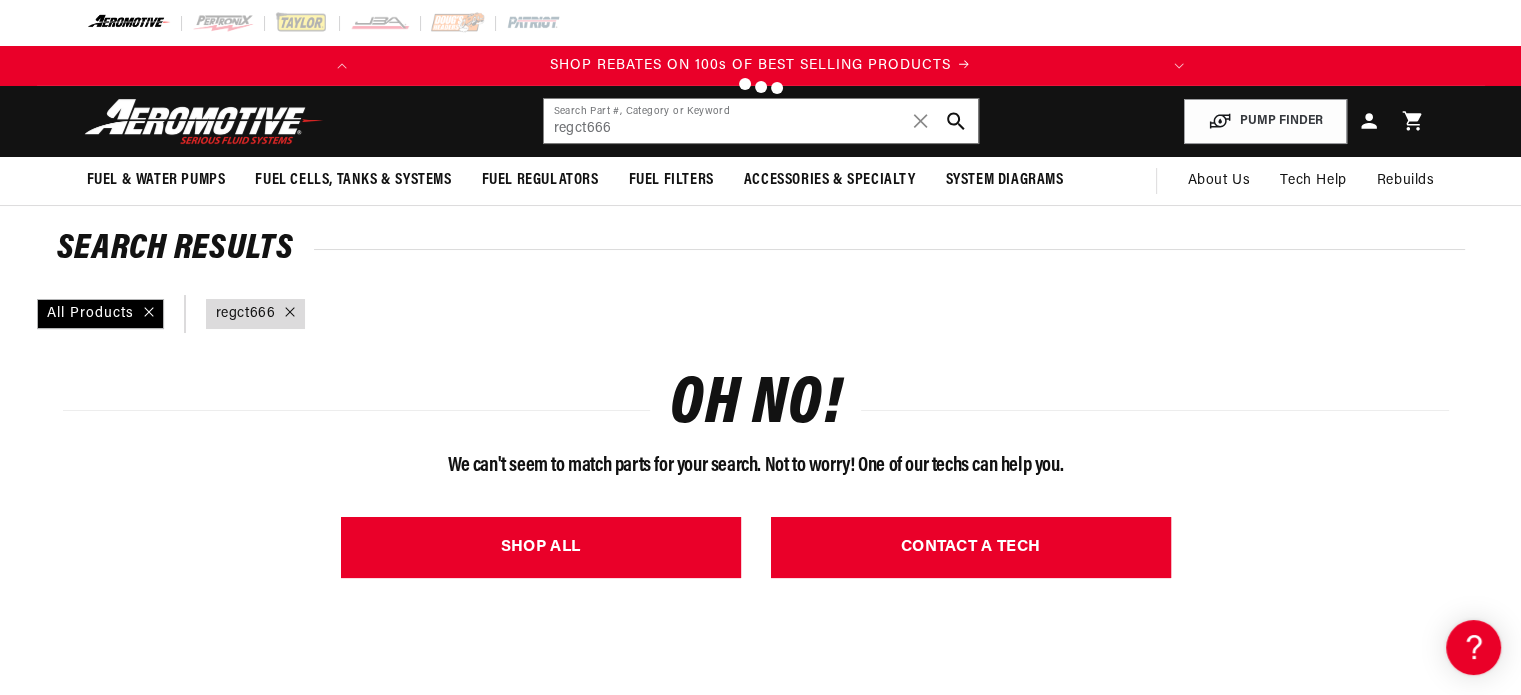 type on "reg-ct666" 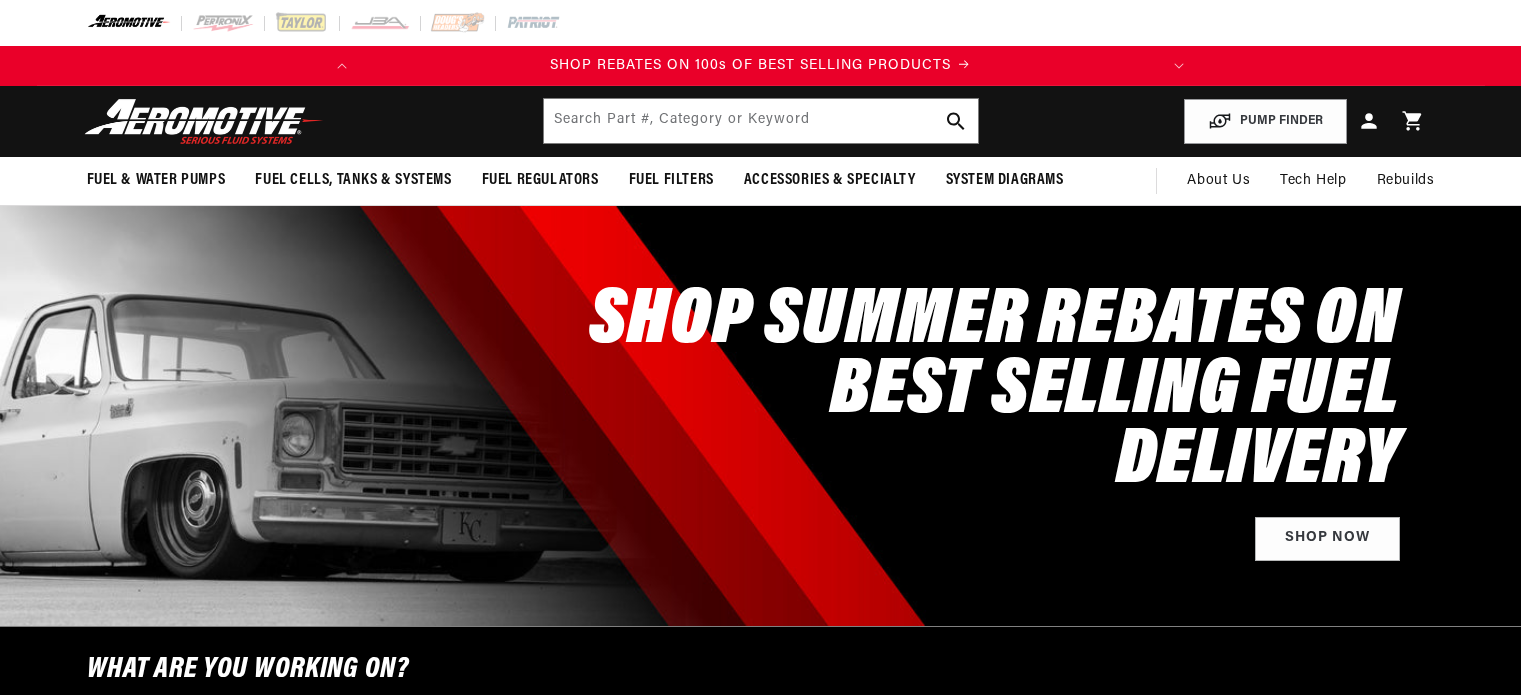 scroll, scrollTop: 0, scrollLeft: 0, axis: both 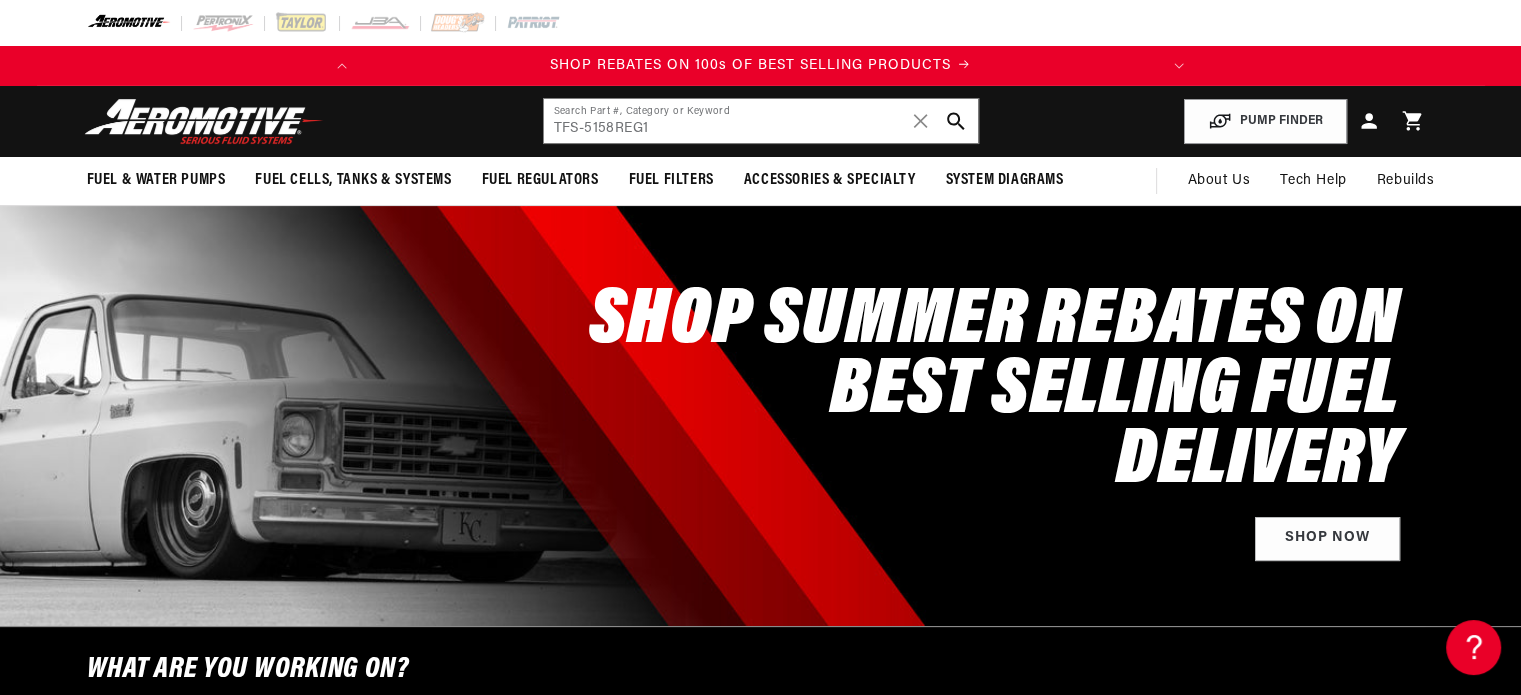 type on "TFS-5158REG1" 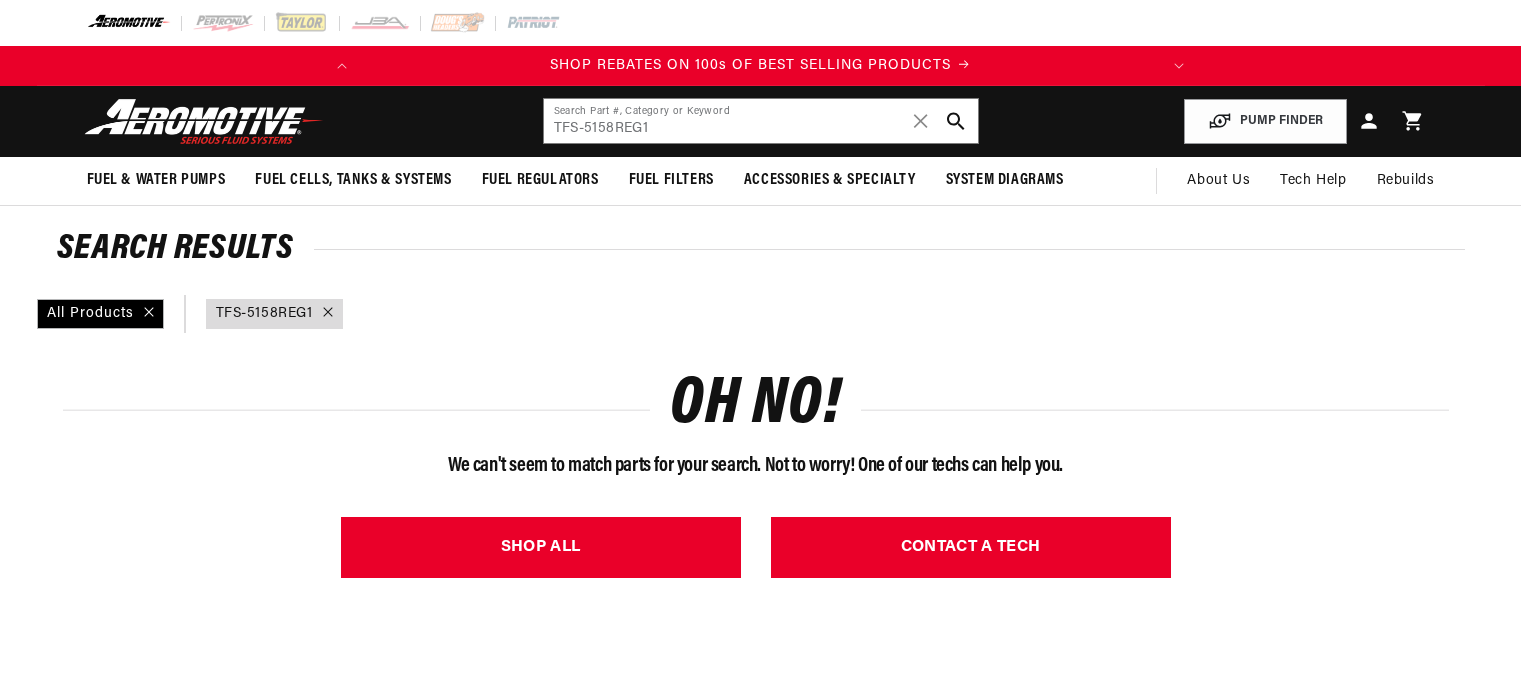 scroll, scrollTop: 0, scrollLeft: 0, axis: both 